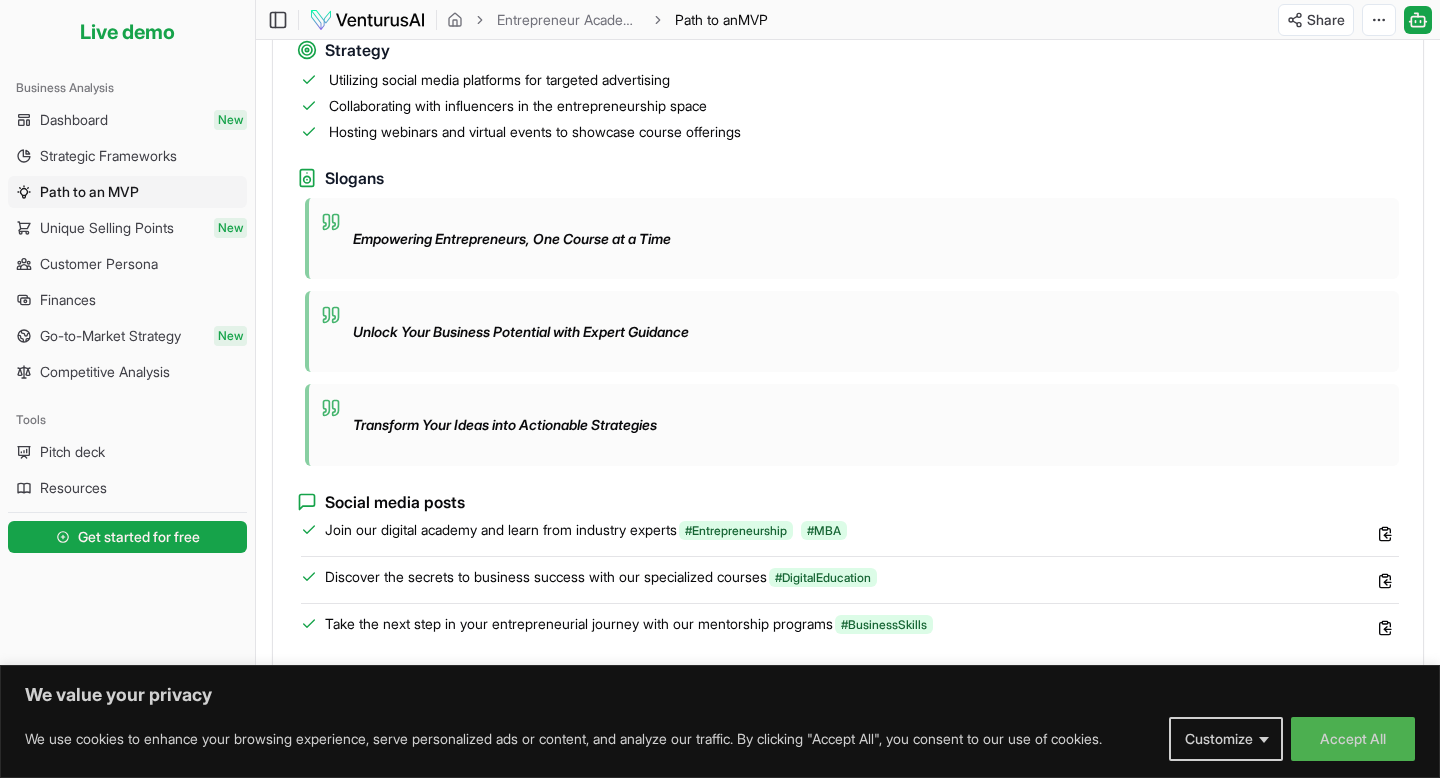 scroll, scrollTop: 1362, scrollLeft: 0, axis: vertical 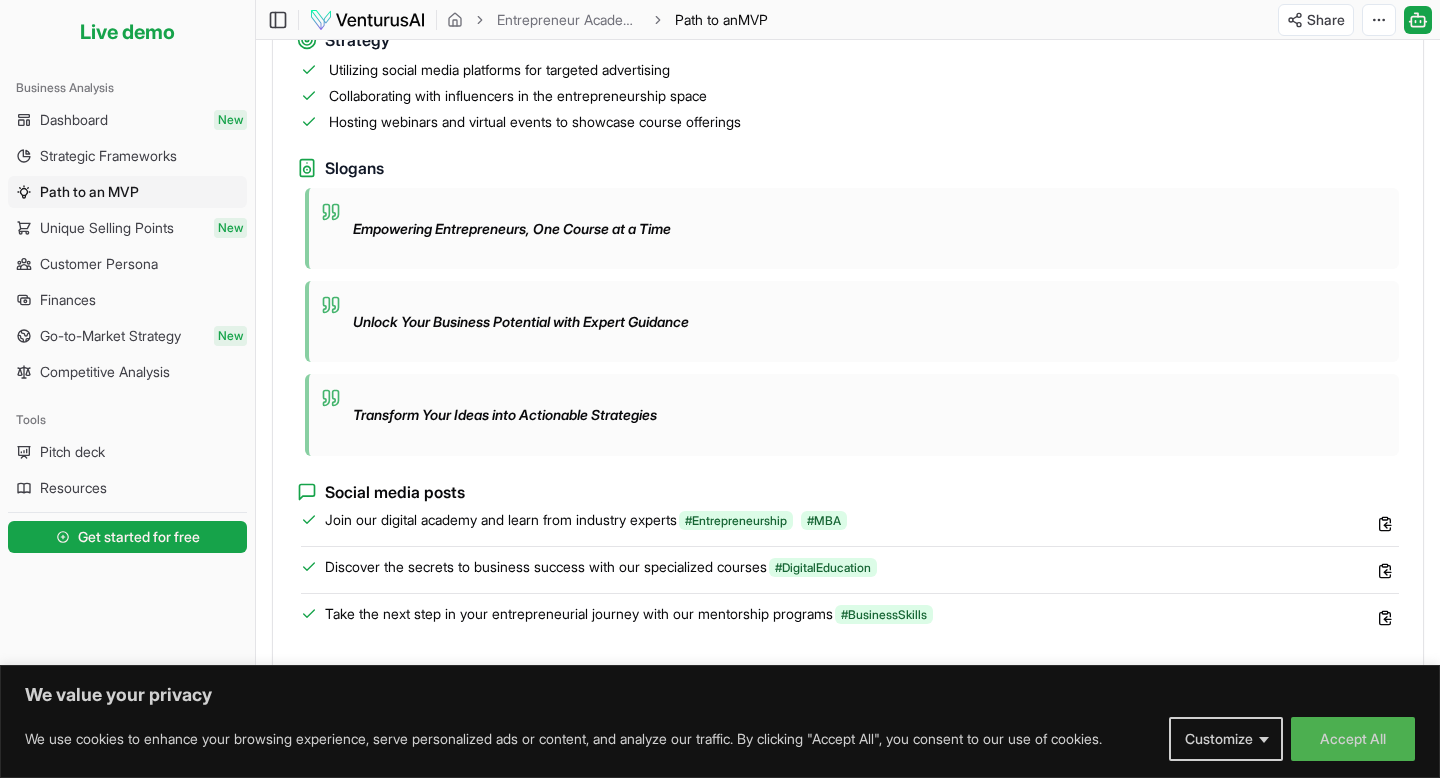 click on "Strategy" at bounding box center [357, 40] 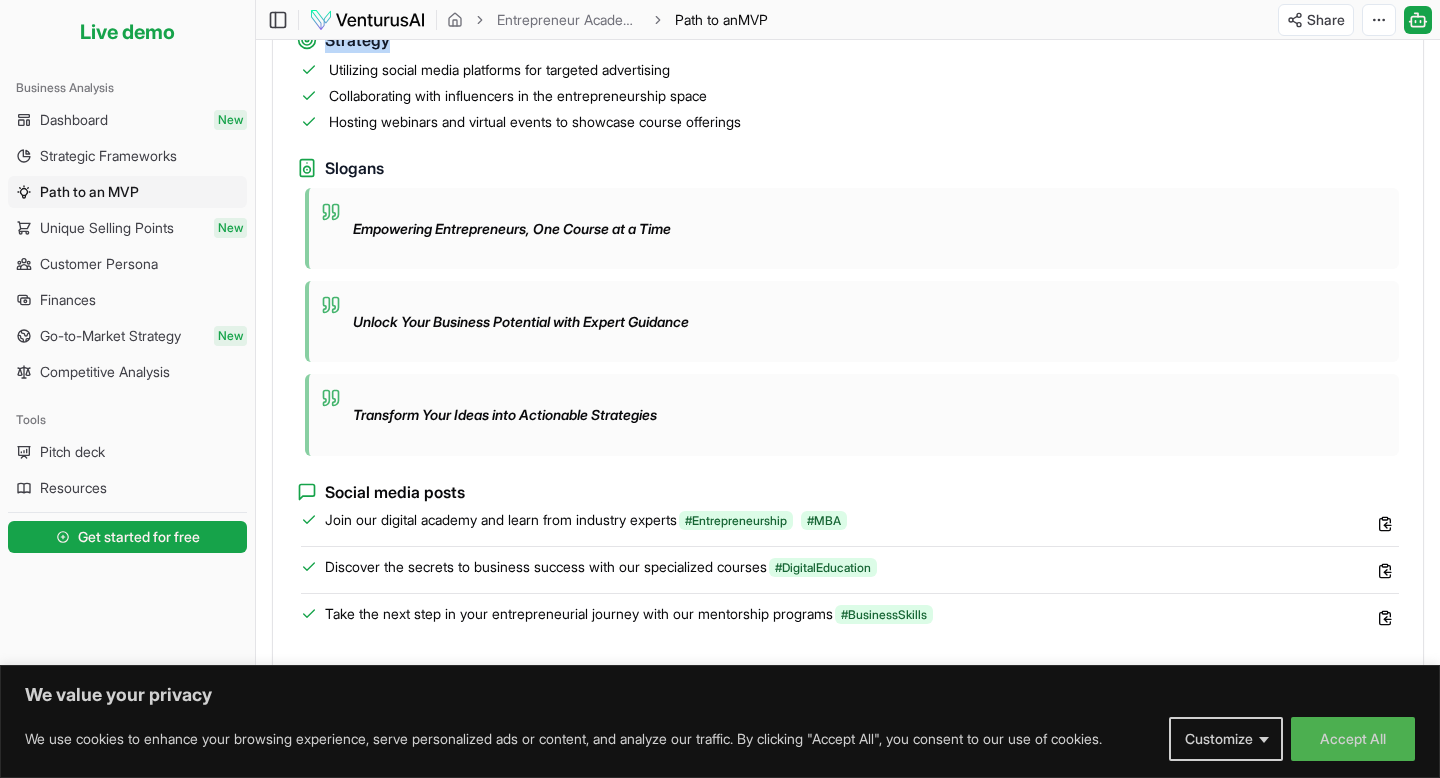 copy on "Strategy" 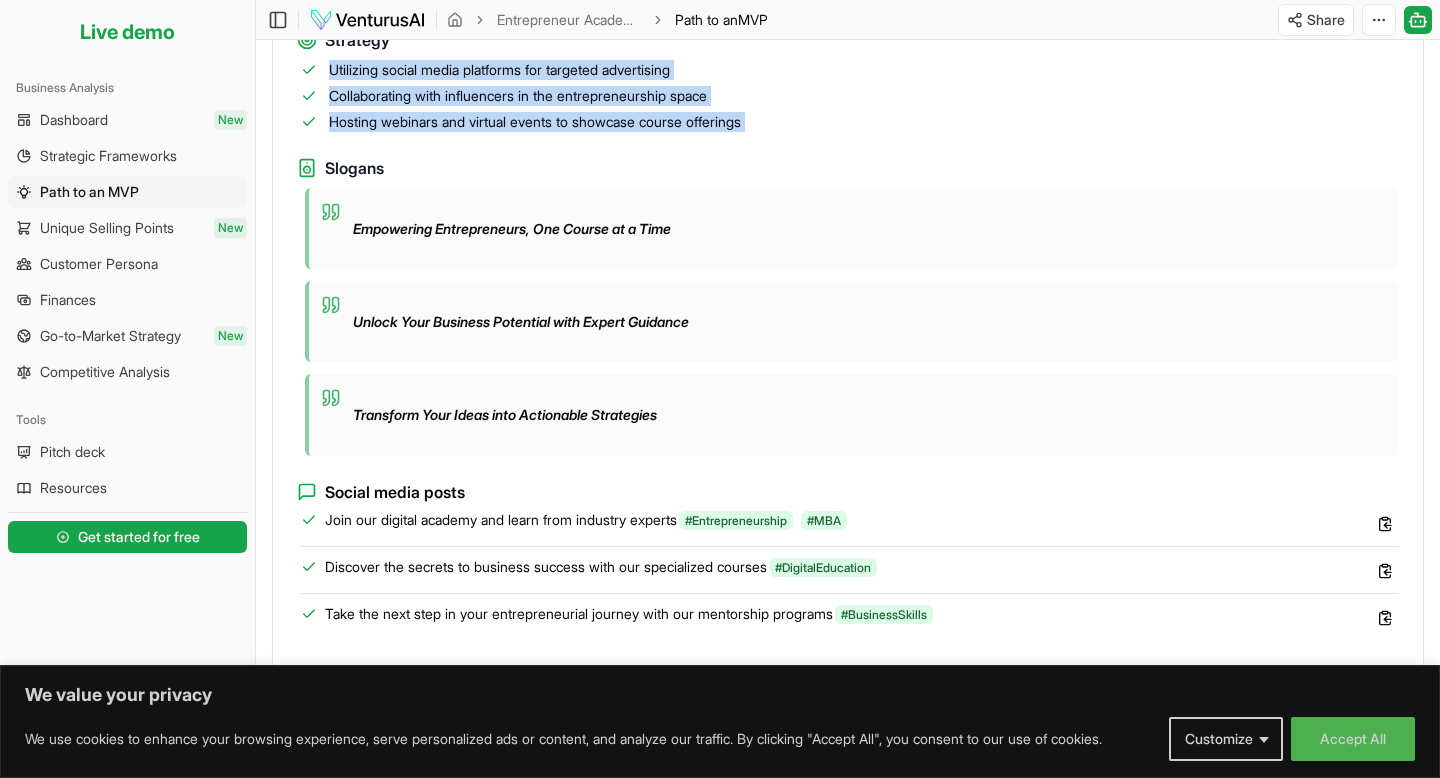 drag, startPoint x: 333, startPoint y: 118, endPoint x: 757, endPoint y: 191, distance: 430.2383 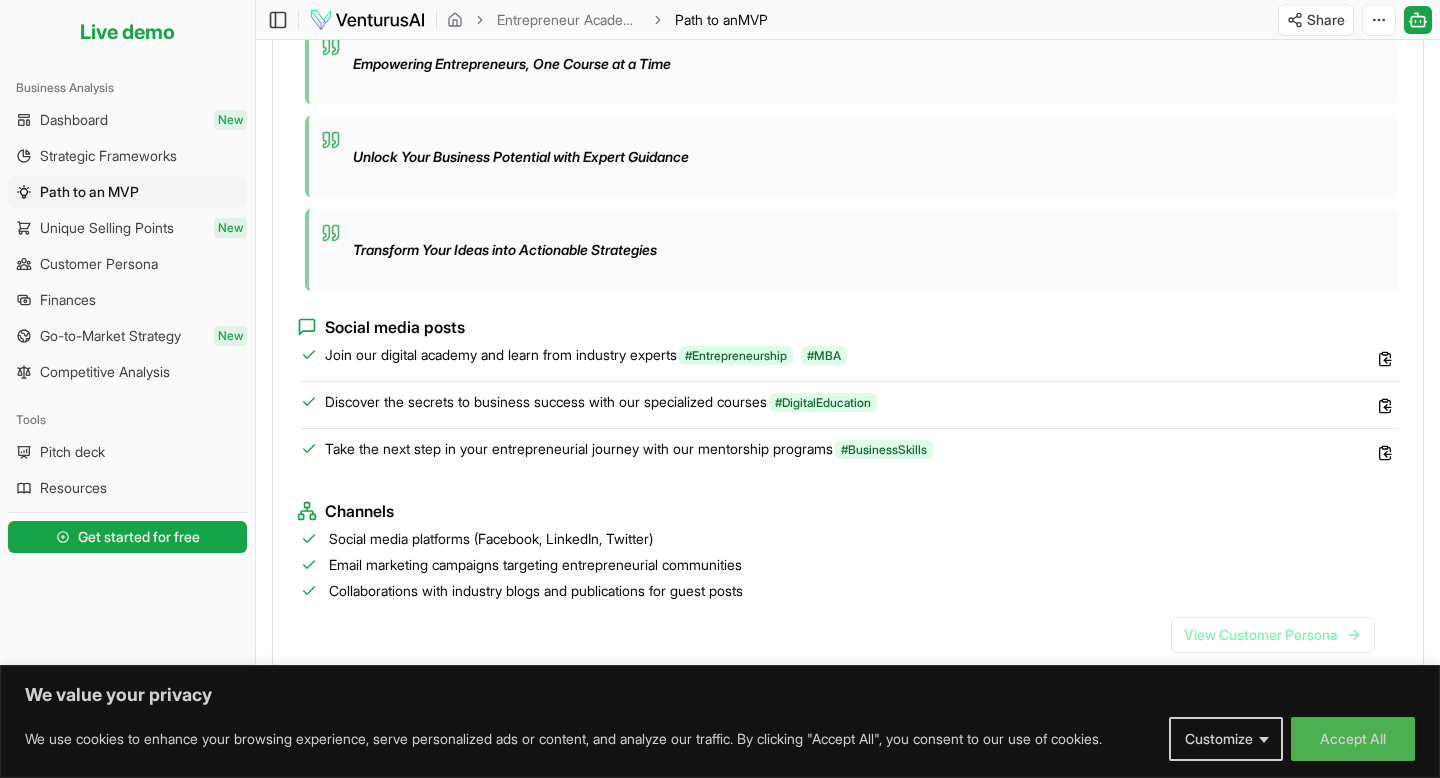scroll, scrollTop: 1691, scrollLeft: 0, axis: vertical 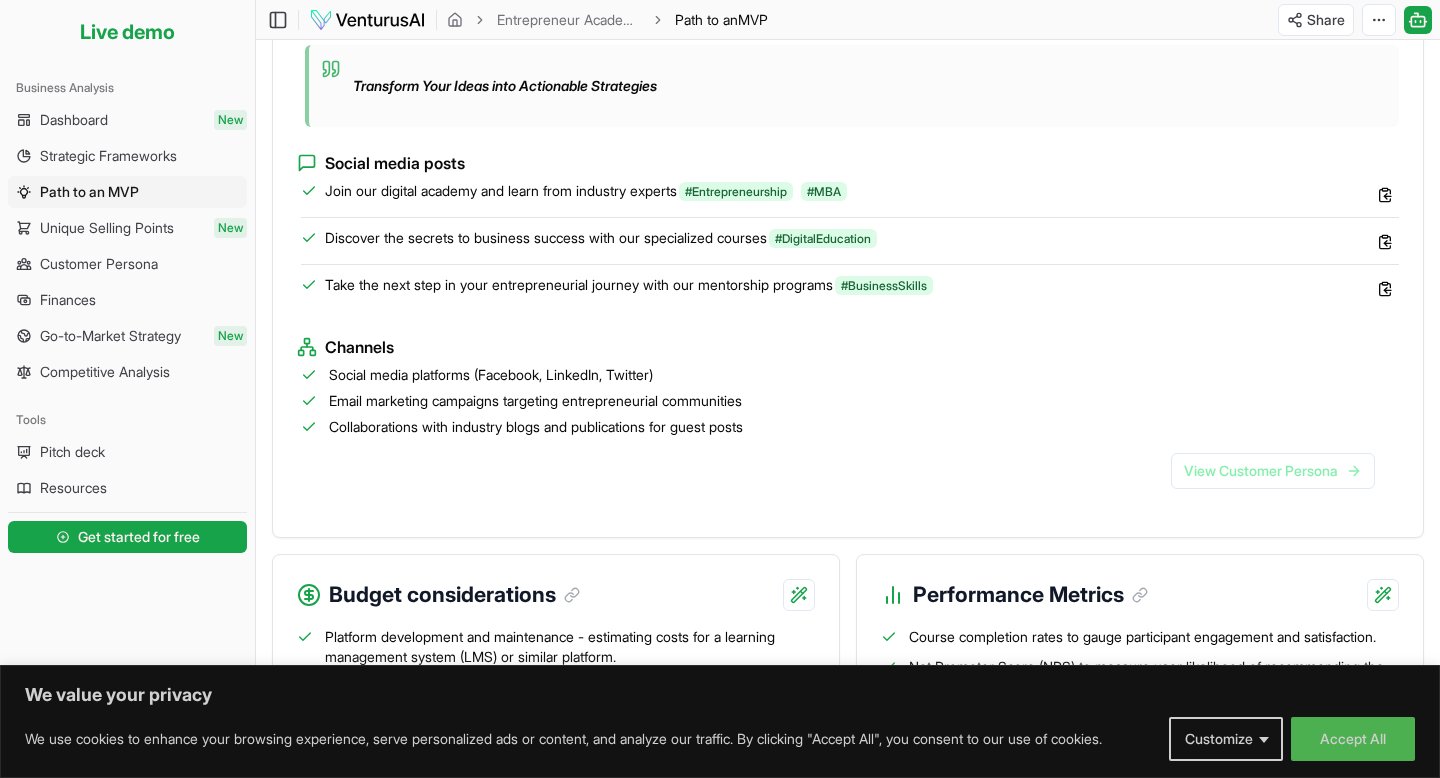 click on "Join our digital academy and learn from industry experts  #Entrepreneurship   #MBA" at bounding box center [587, 191] 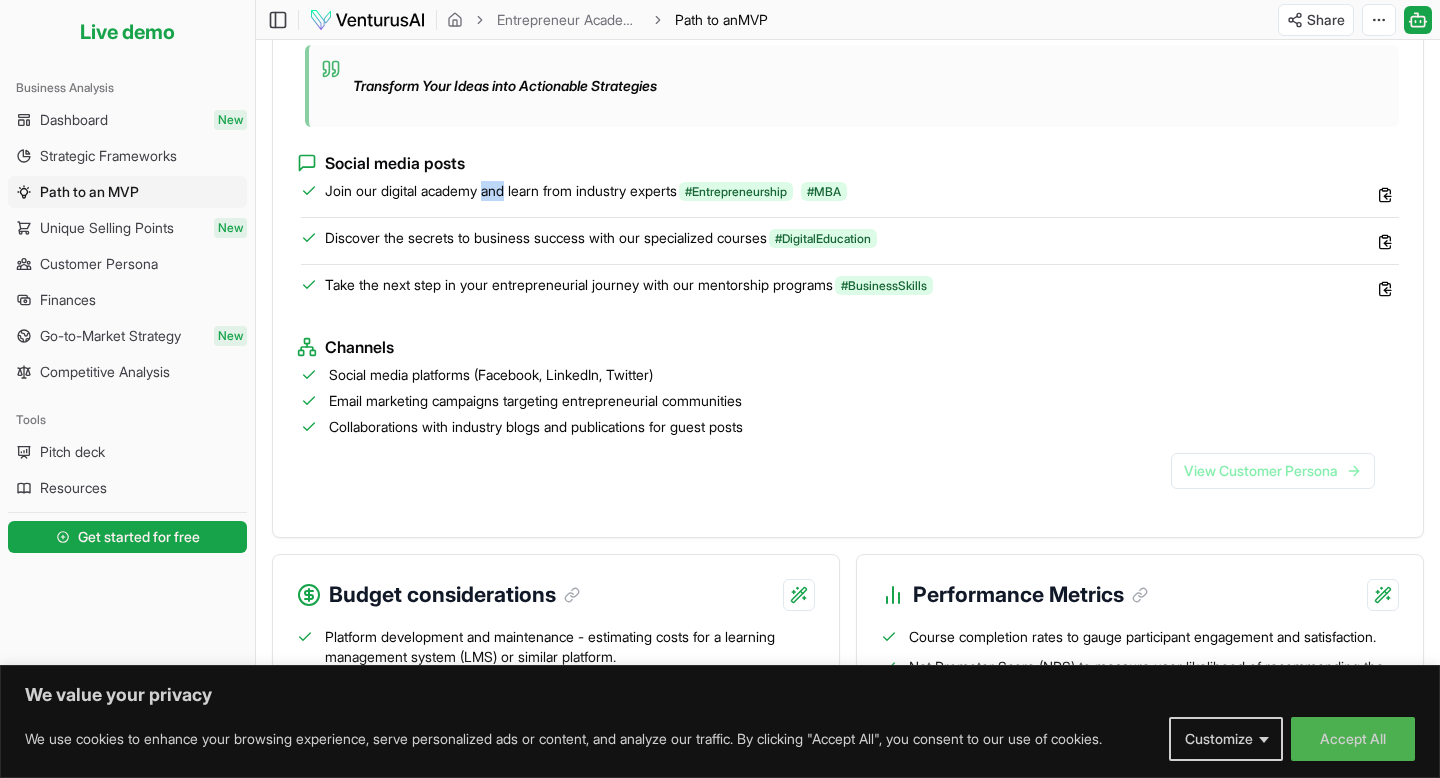 click on "Join our digital academy and learn from industry experts  #Entrepreneurship   #MBA" at bounding box center (587, 191) 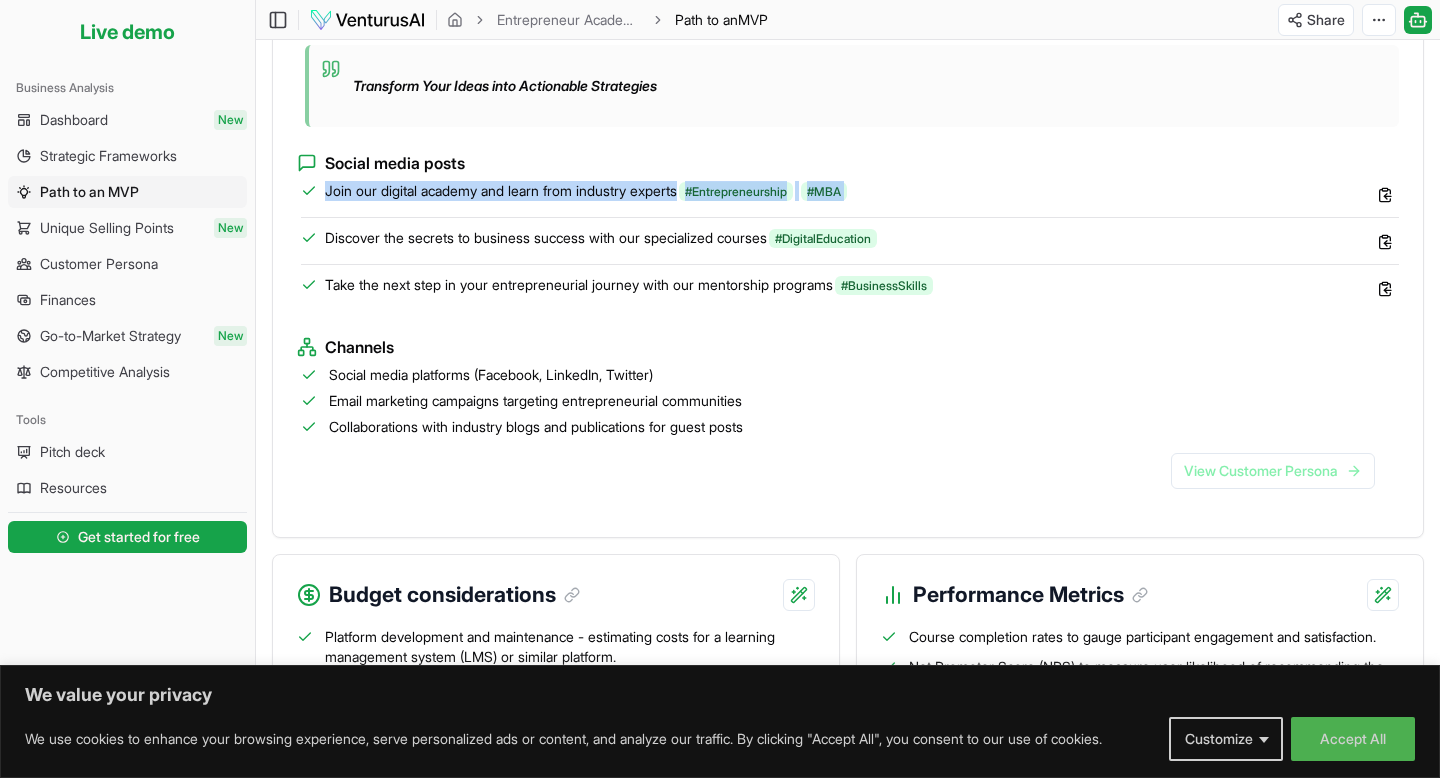 click on "Join our digital academy and learn from industry experts  #Entrepreneurship   #MBA" at bounding box center (587, 191) 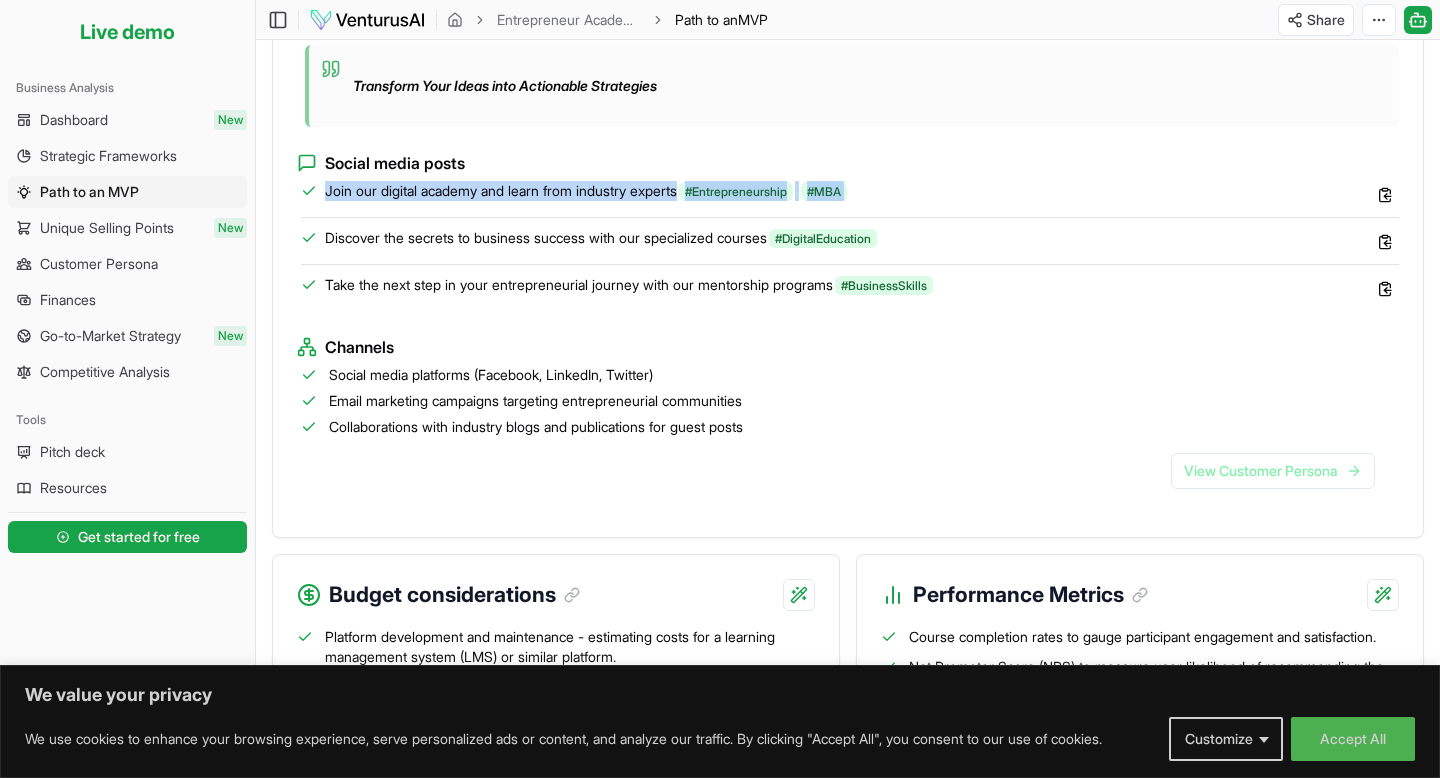 click on "Join our digital academy and learn from industry experts  #Entrepreneurship   #MBA" at bounding box center (850, 199) 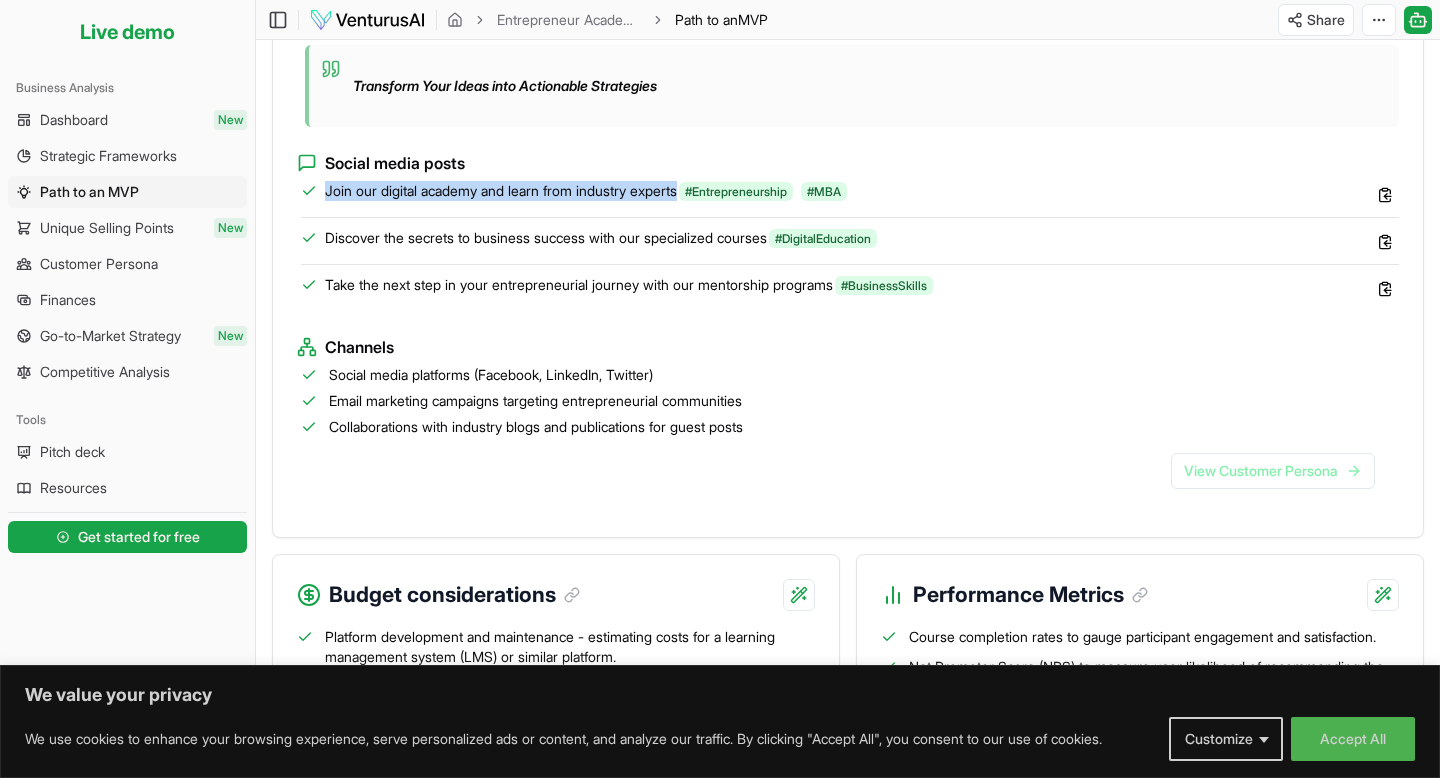 drag, startPoint x: 698, startPoint y: 239, endPoint x: 326, endPoint y: 232, distance: 372.06586 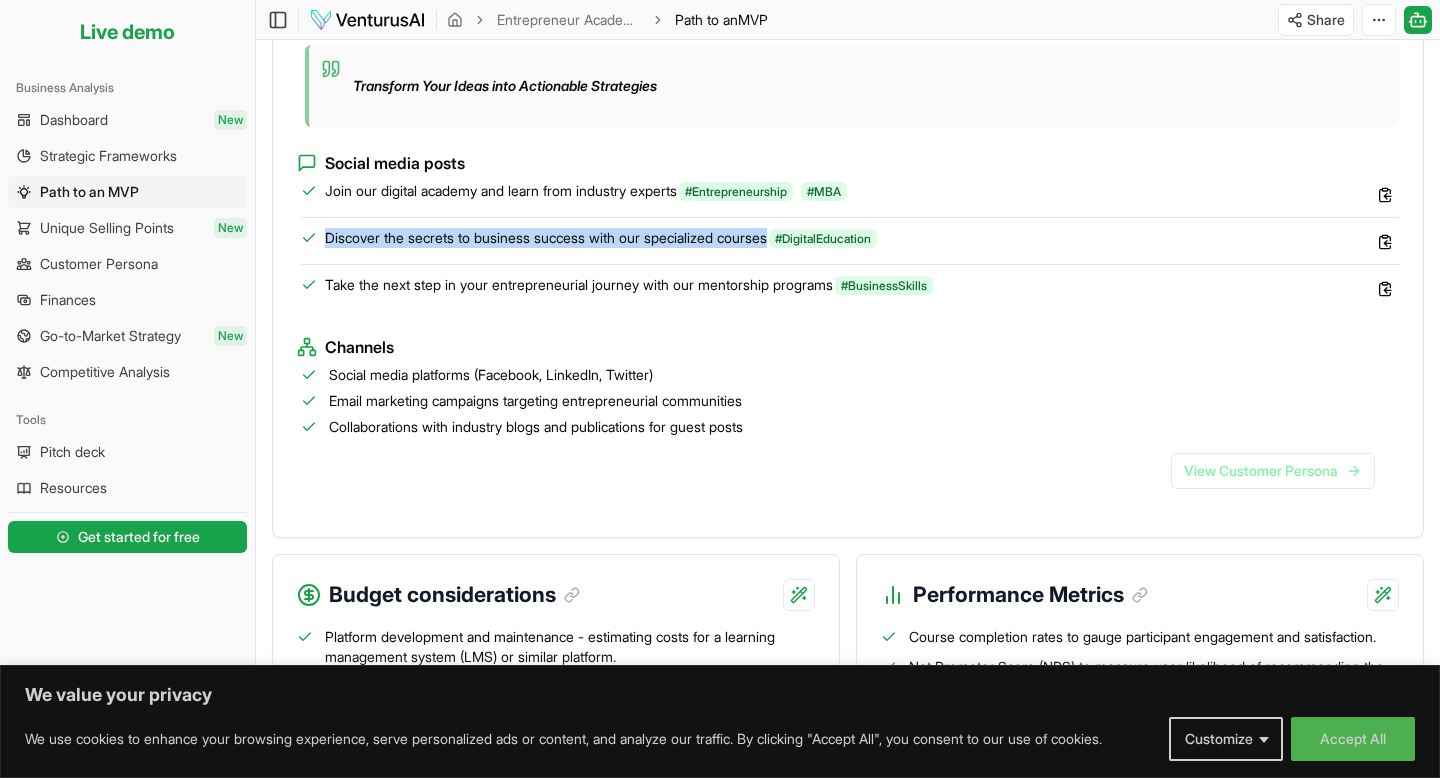 drag, startPoint x: 790, startPoint y: 285, endPoint x: 325, endPoint y: 284, distance: 465.00107 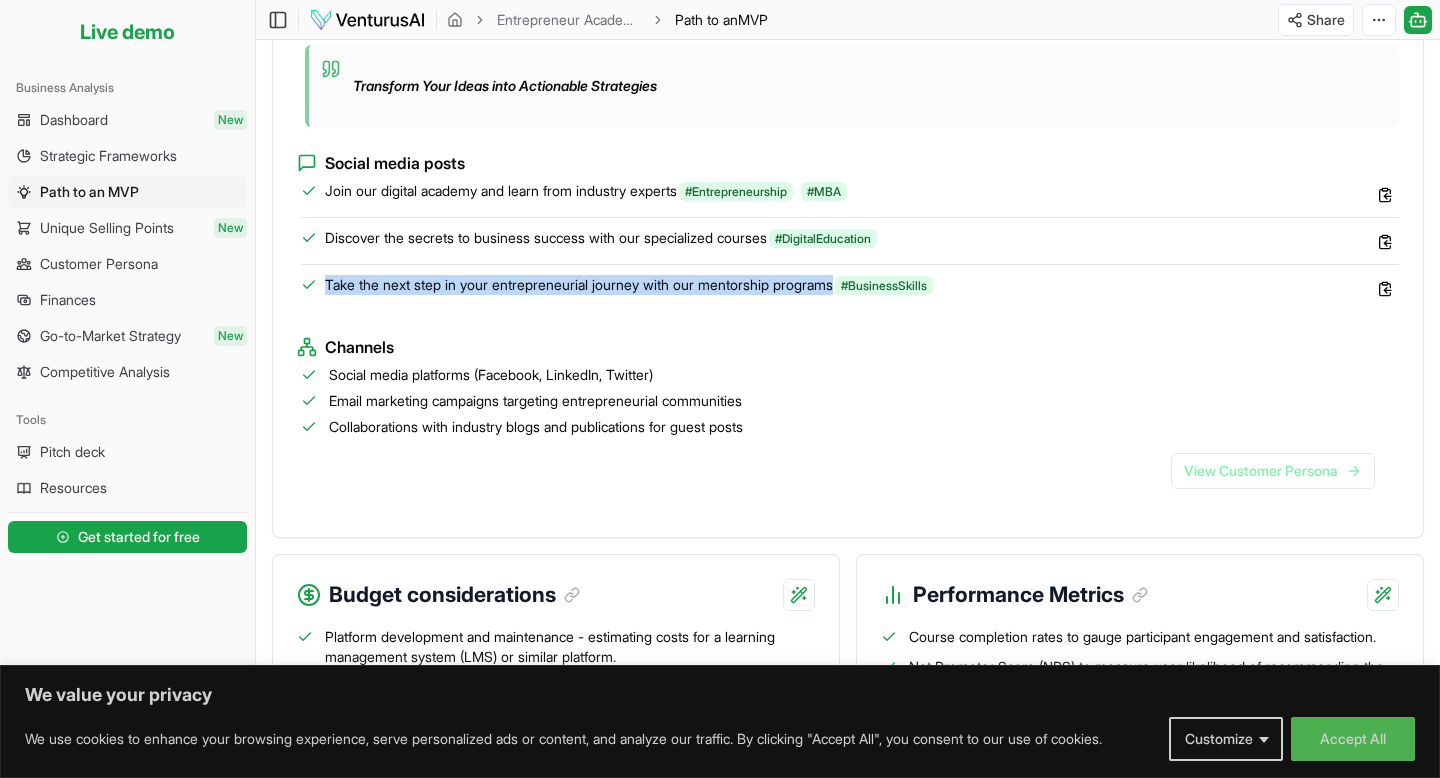 drag, startPoint x: 855, startPoint y: 335, endPoint x: 322, endPoint y: 335, distance: 533 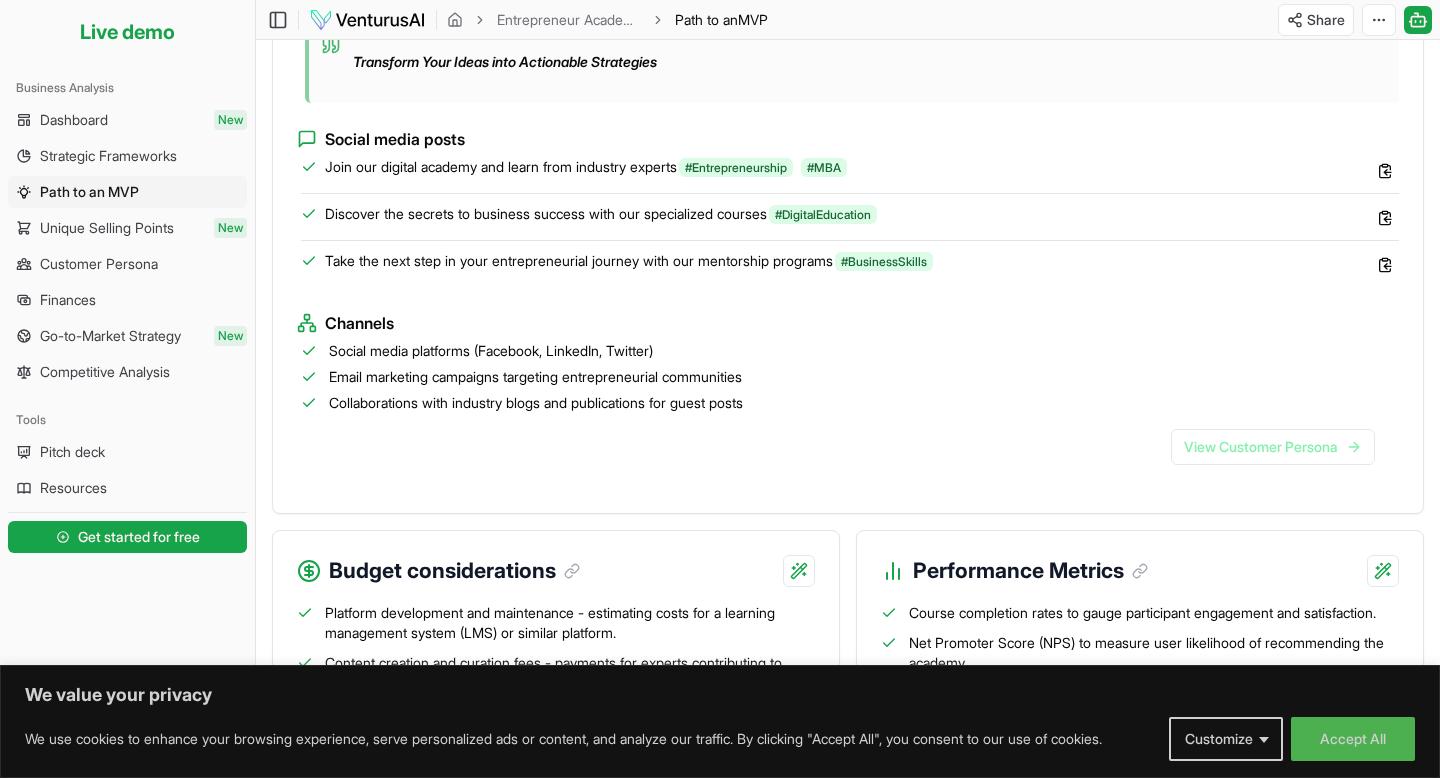 click on "Social media platforms (Facebook, LinkedIn, Twitter)" at bounding box center (491, 351) 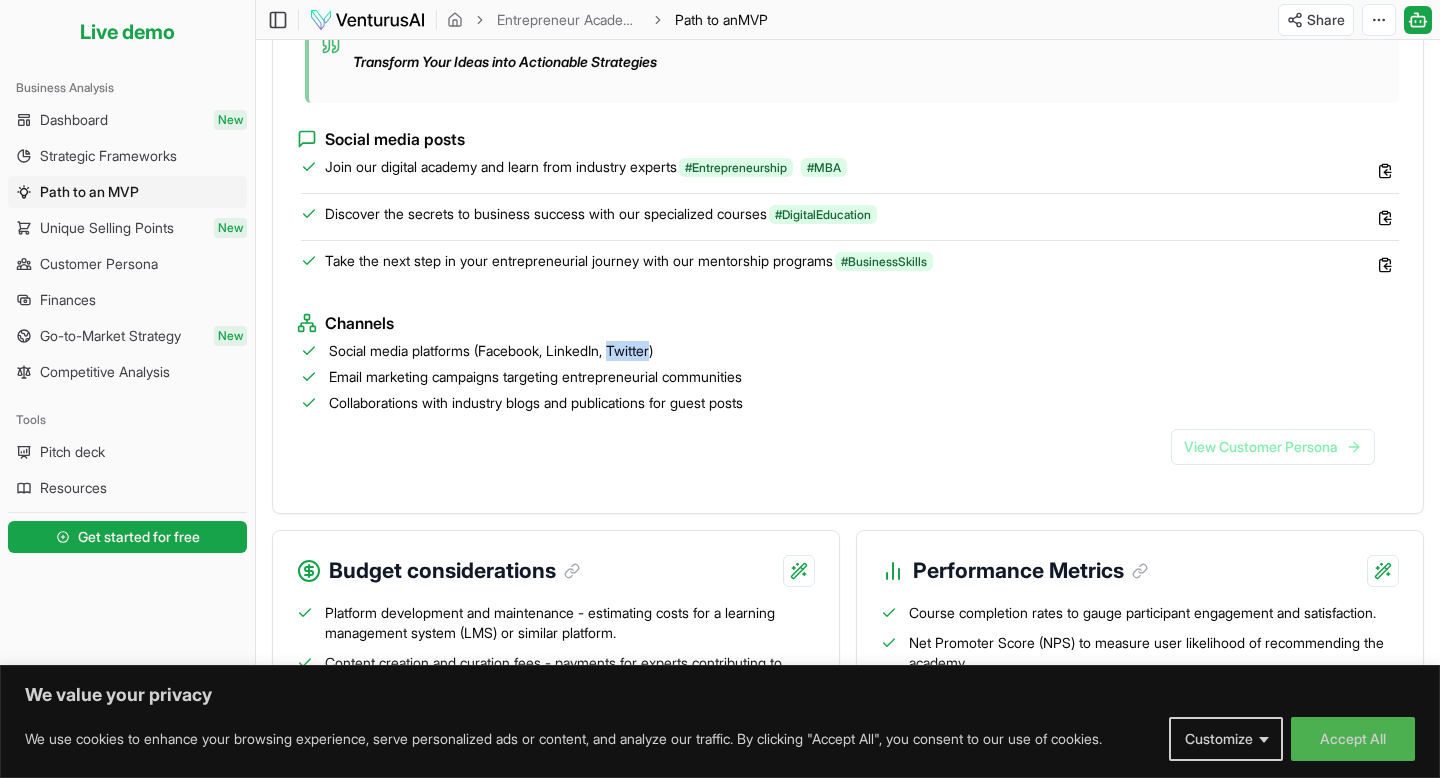 click on "Social media platforms (Facebook, LinkedIn, Twitter)" at bounding box center (491, 351) 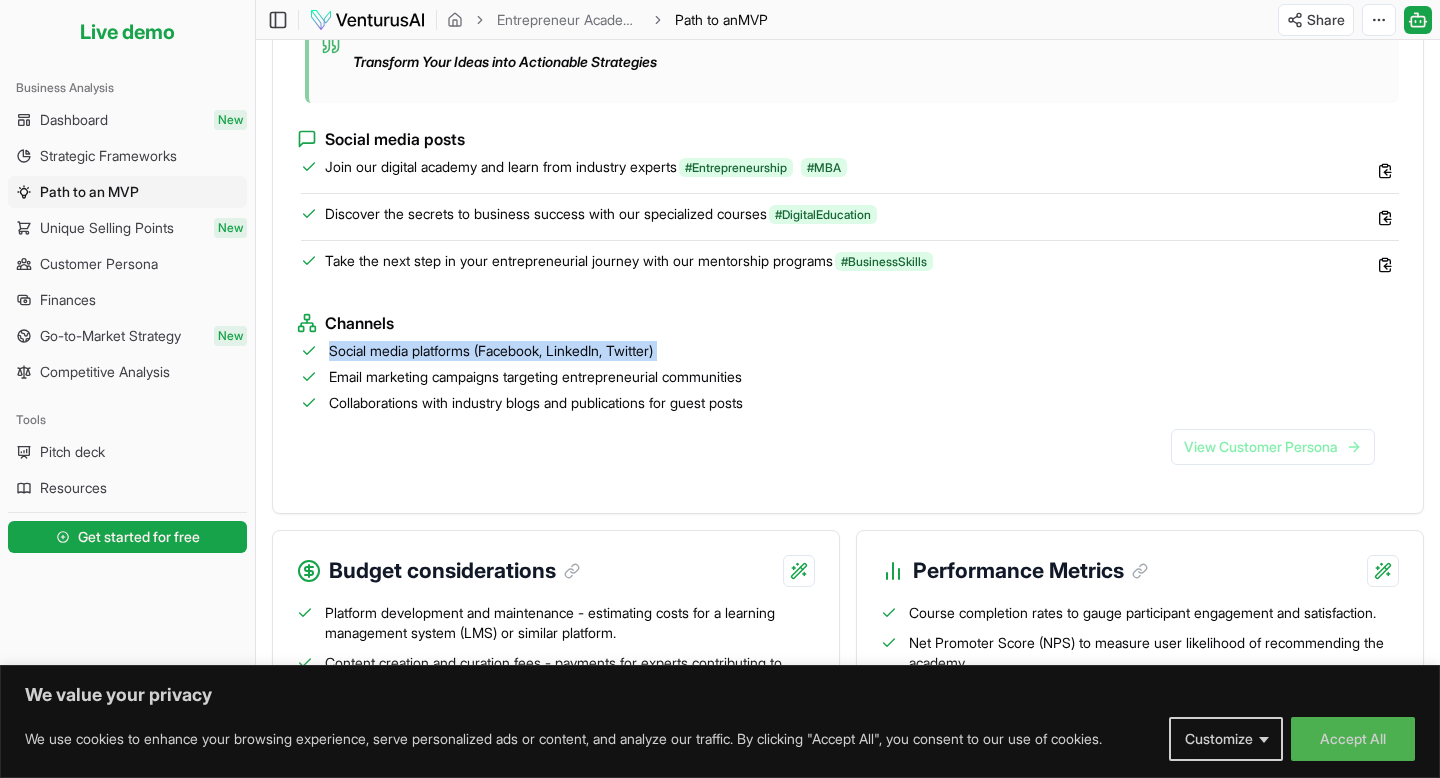 click on "Social media platforms (Facebook, LinkedIn, Twitter)" at bounding box center [491, 351] 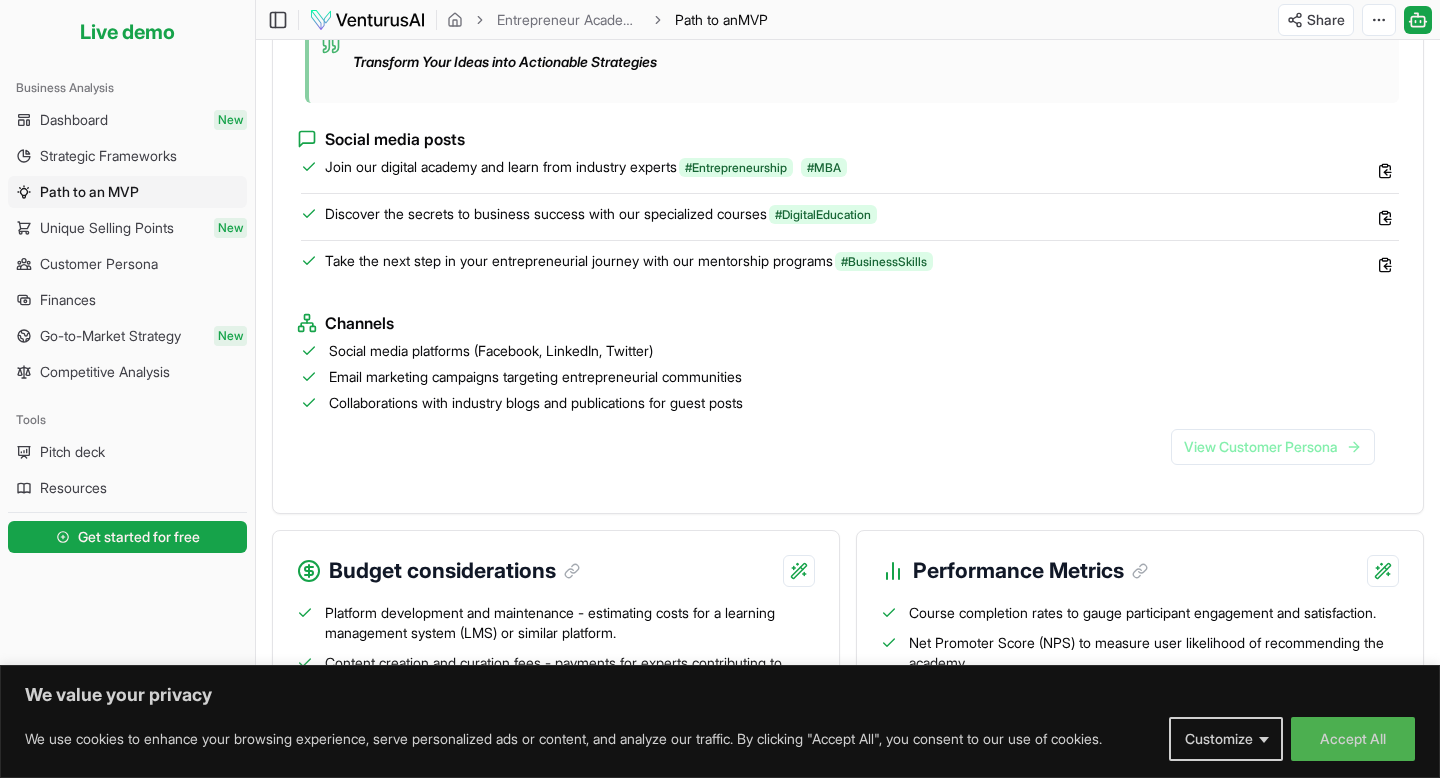 click on "Email marketing campaigns targeting entrepreneurial communities" at bounding box center (535, 377) 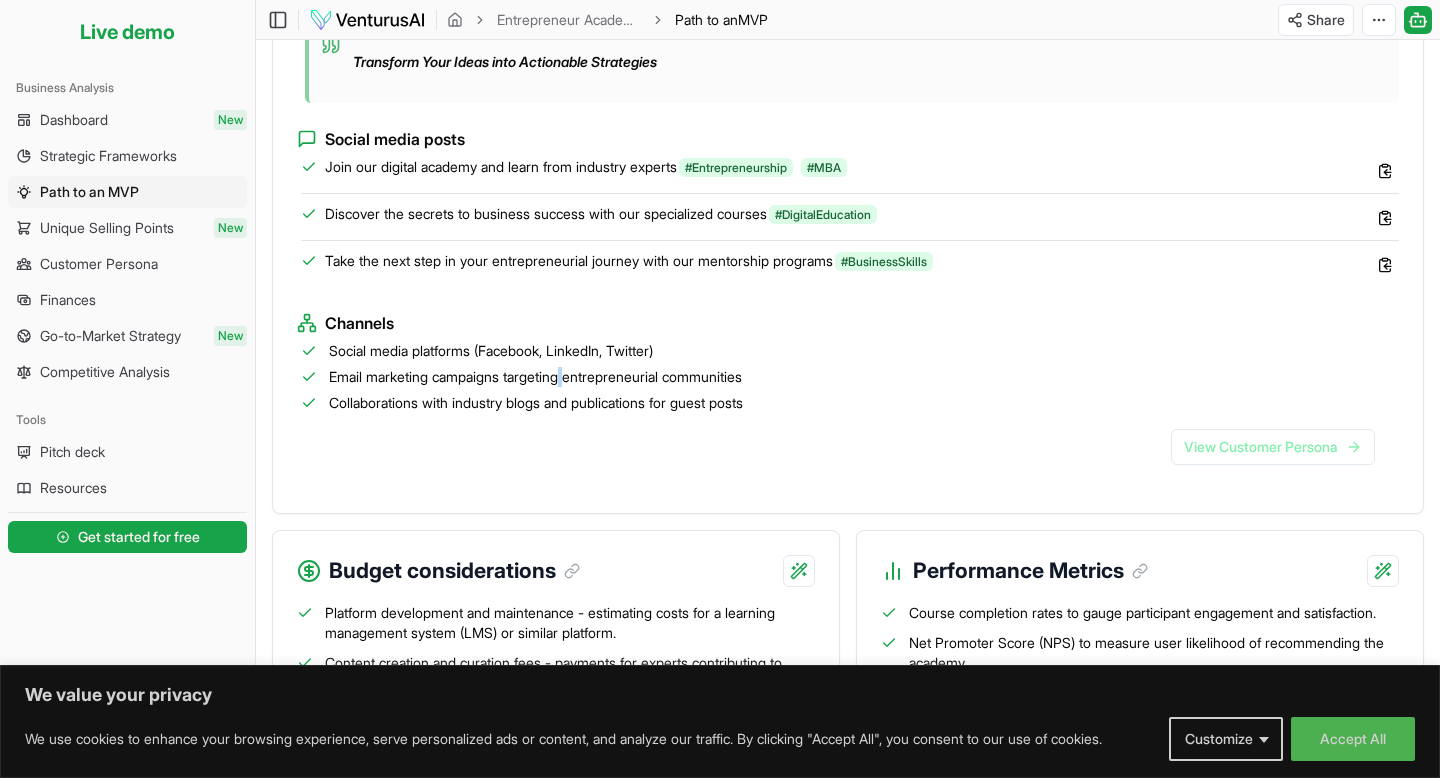 click on "Email marketing campaigns targeting entrepreneurial communities" at bounding box center (535, 377) 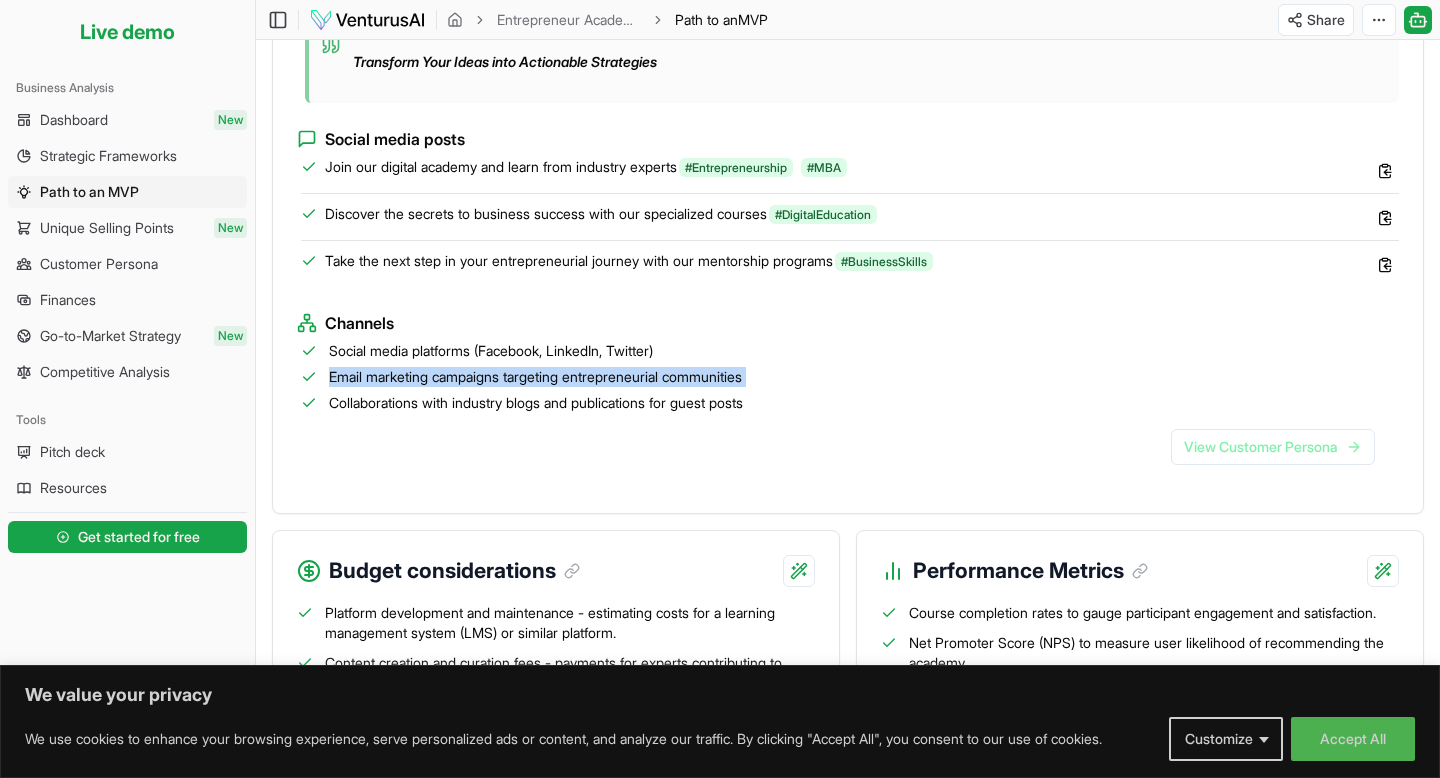 click on "Email marketing campaigns targeting entrepreneurial communities" at bounding box center [535, 377] 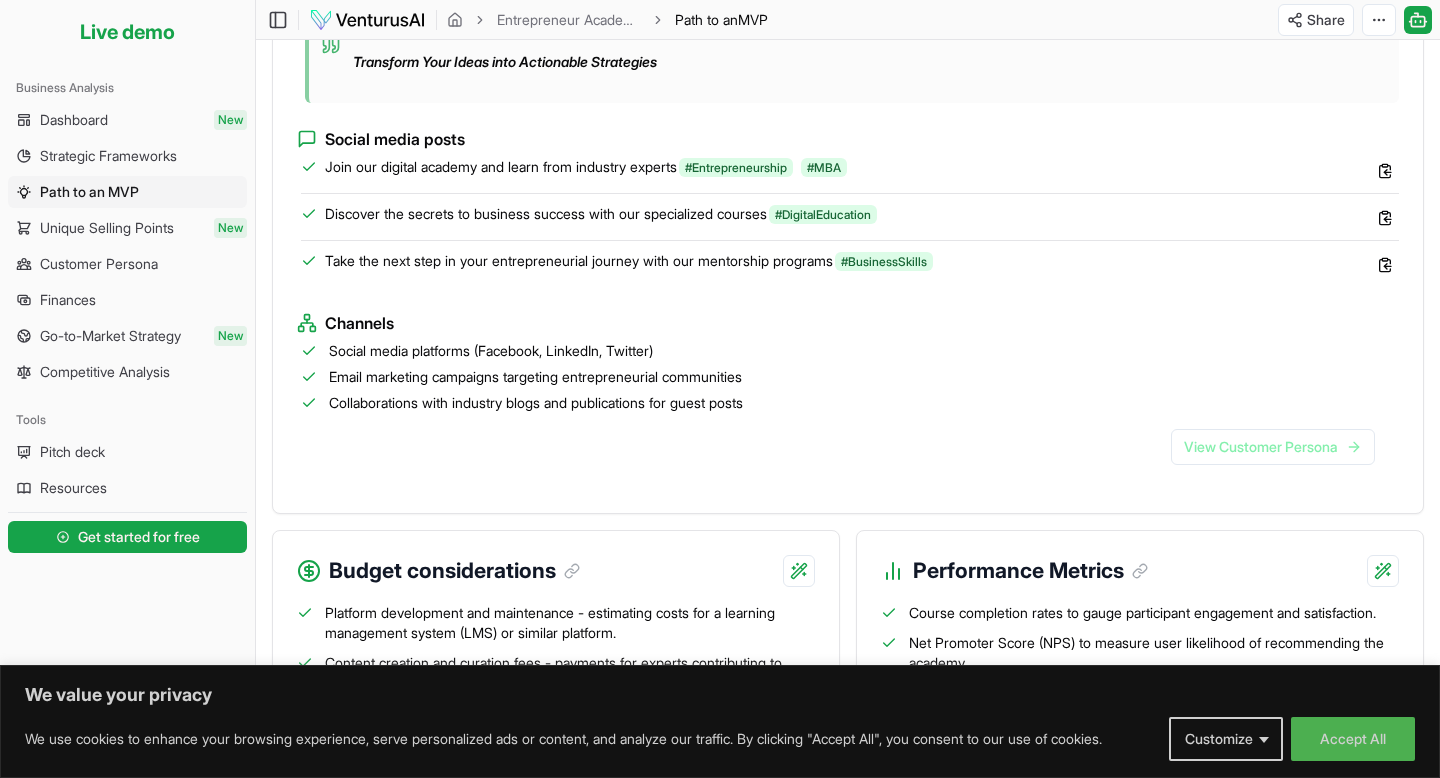 click on "Collaborations with industry blogs and publications for guest posts" at bounding box center (536, 403) 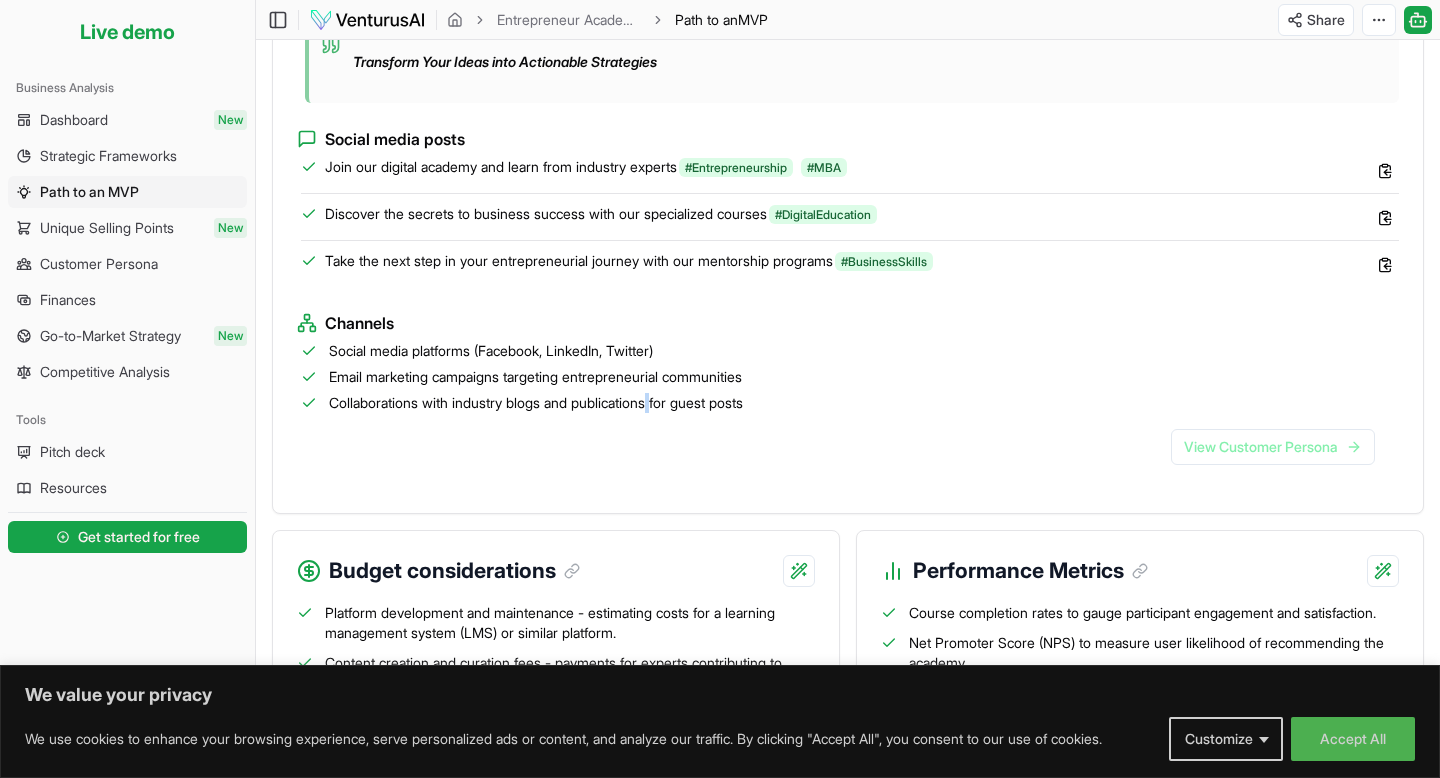 click on "Collaborations with industry blogs and publications for guest posts" at bounding box center (536, 403) 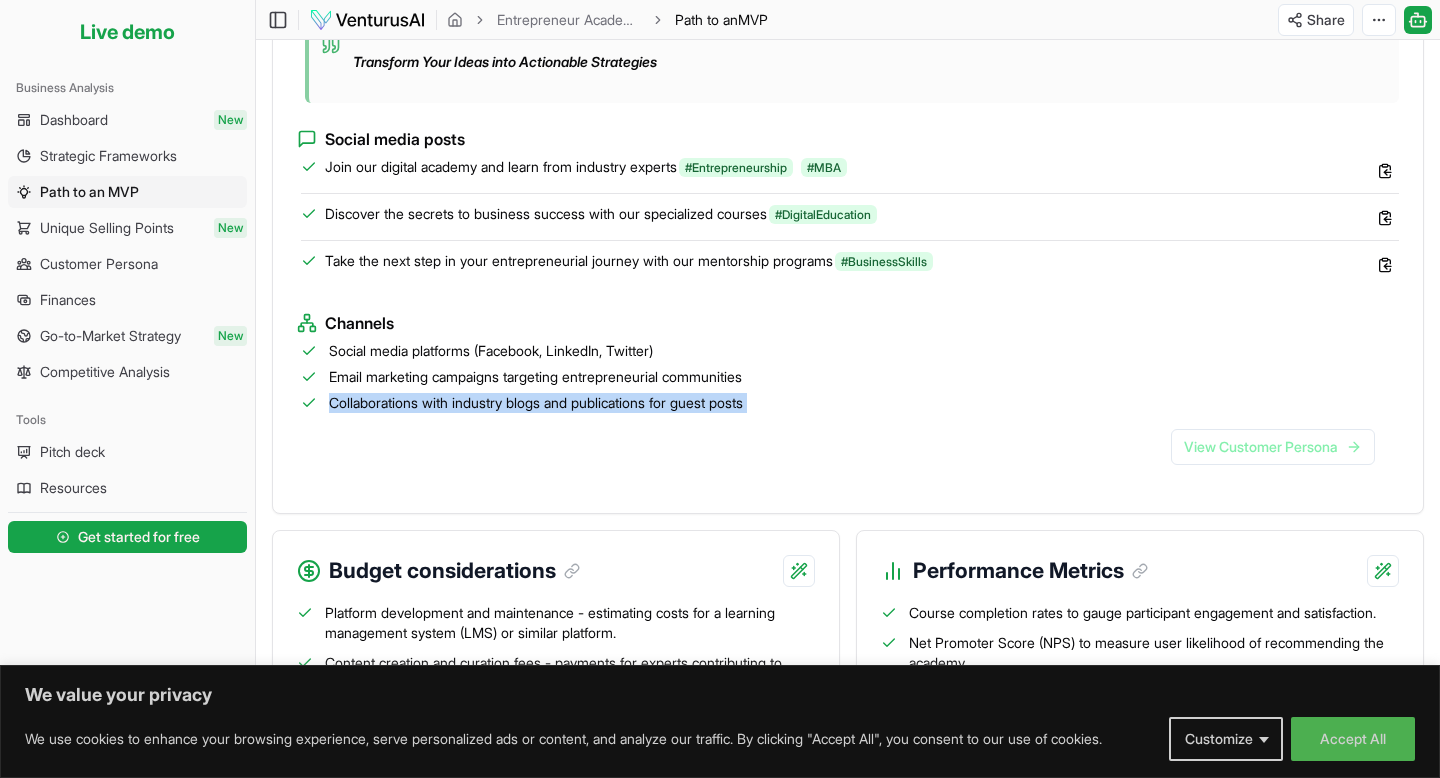 click on "Collaborations with industry blogs and publications for guest posts" at bounding box center [536, 403] 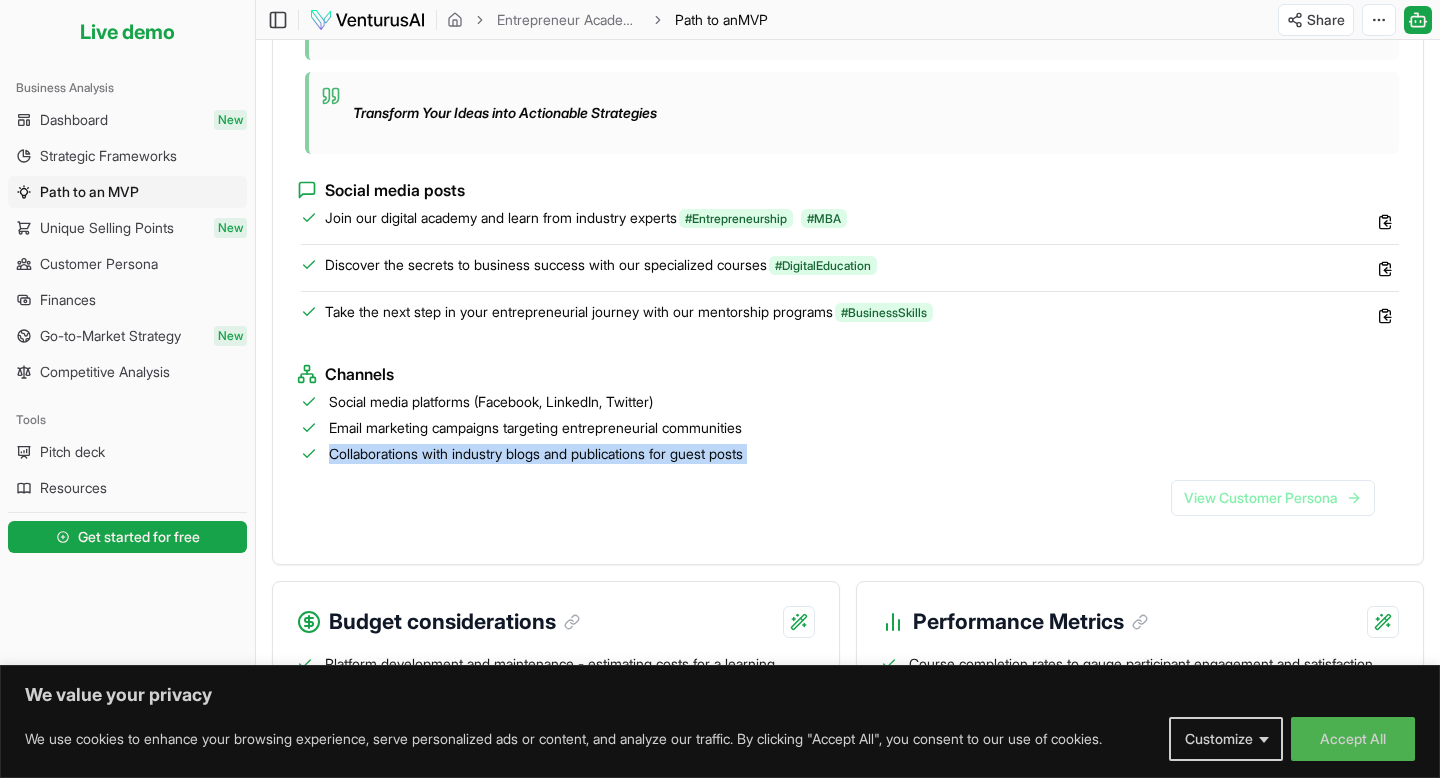 scroll, scrollTop: 1662, scrollLeft: 0, axis: vertical 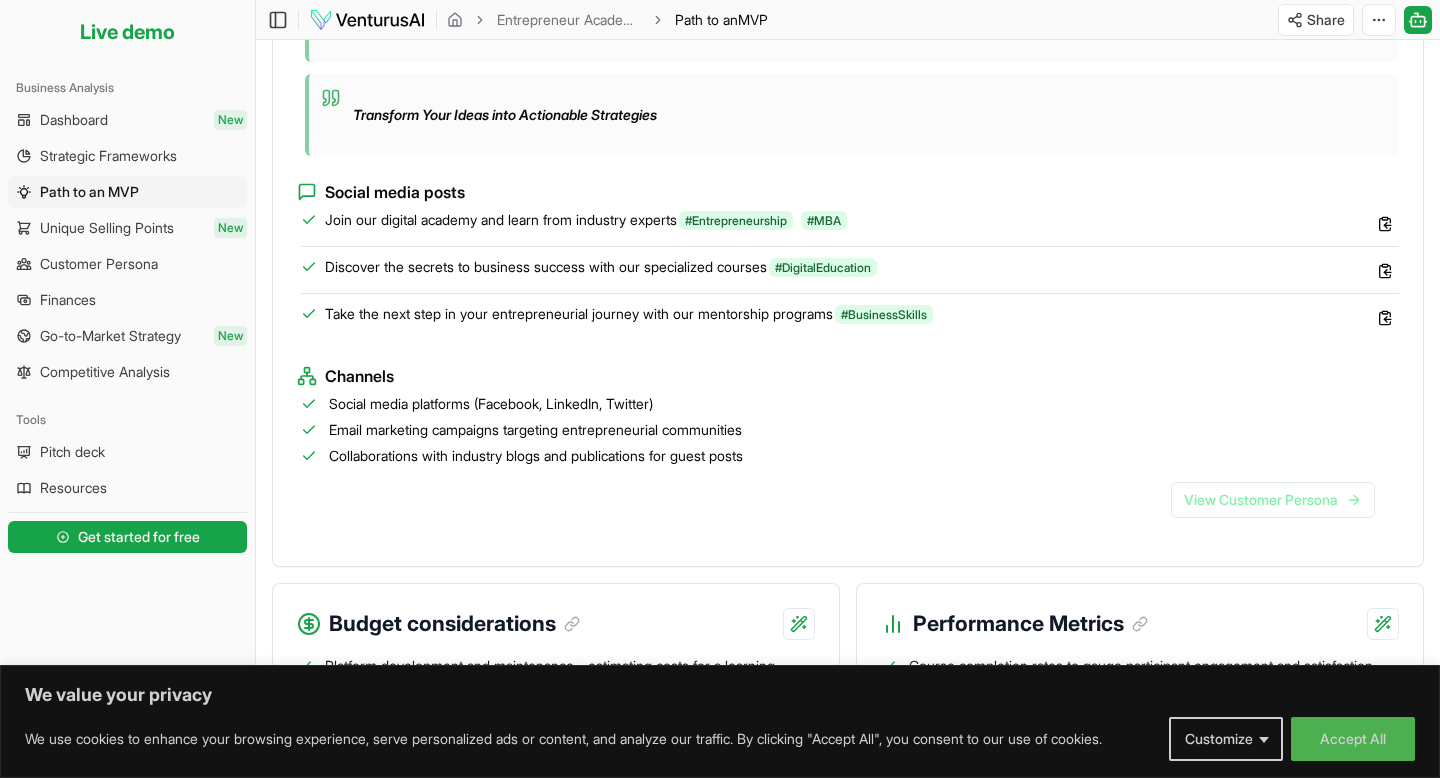click on "Channels" at bounding box center [359, 376] 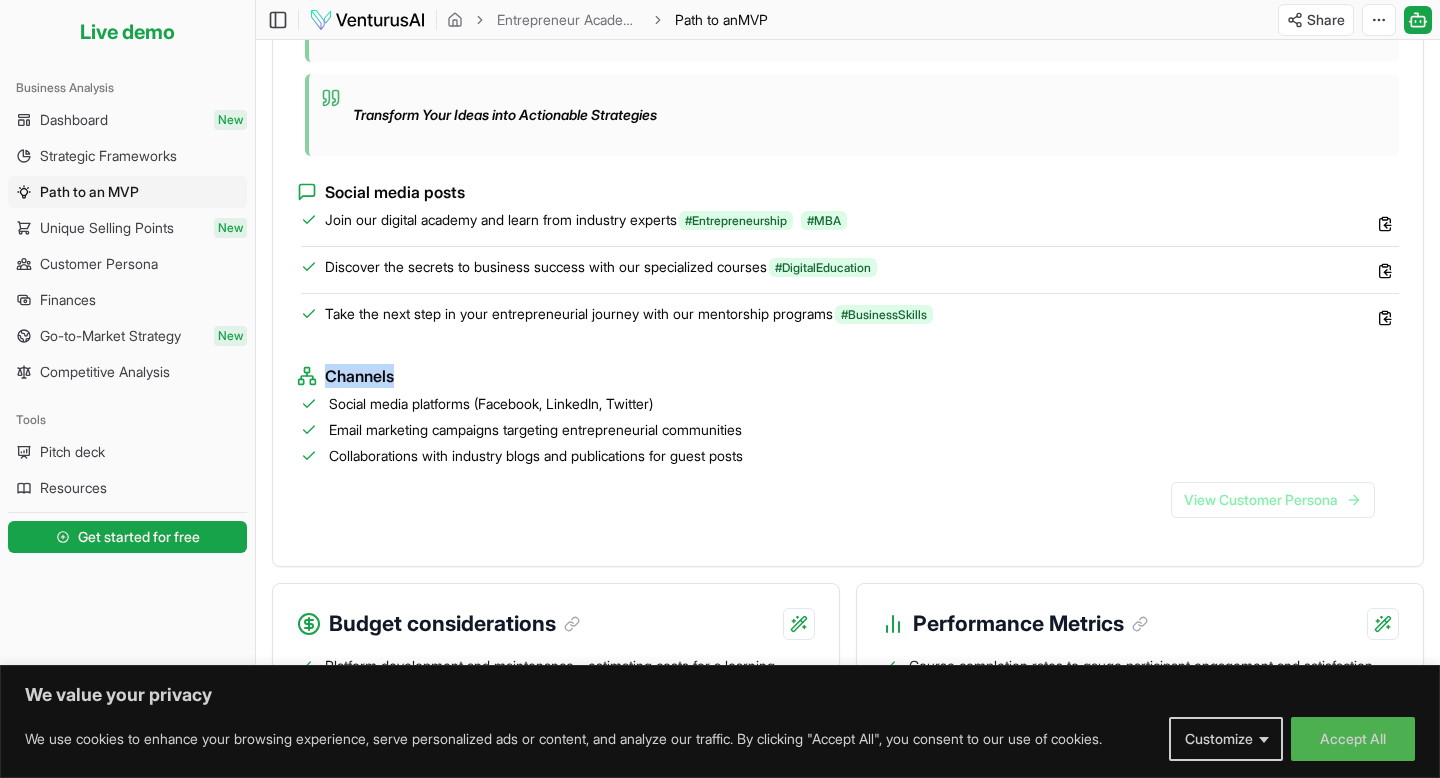click on "Channels" at bounding box center (359, 376) 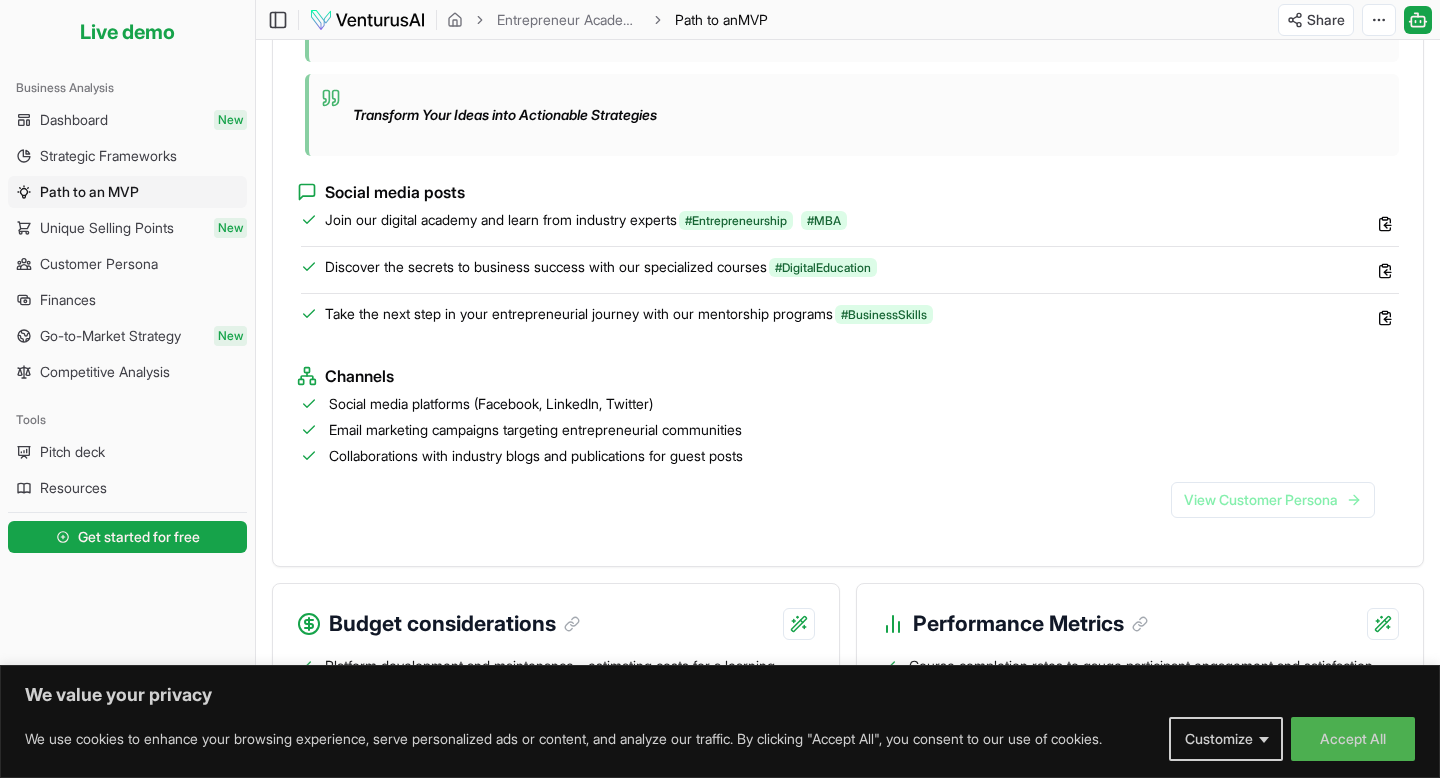click on "Social media posts" at bounding box center [395, 192] 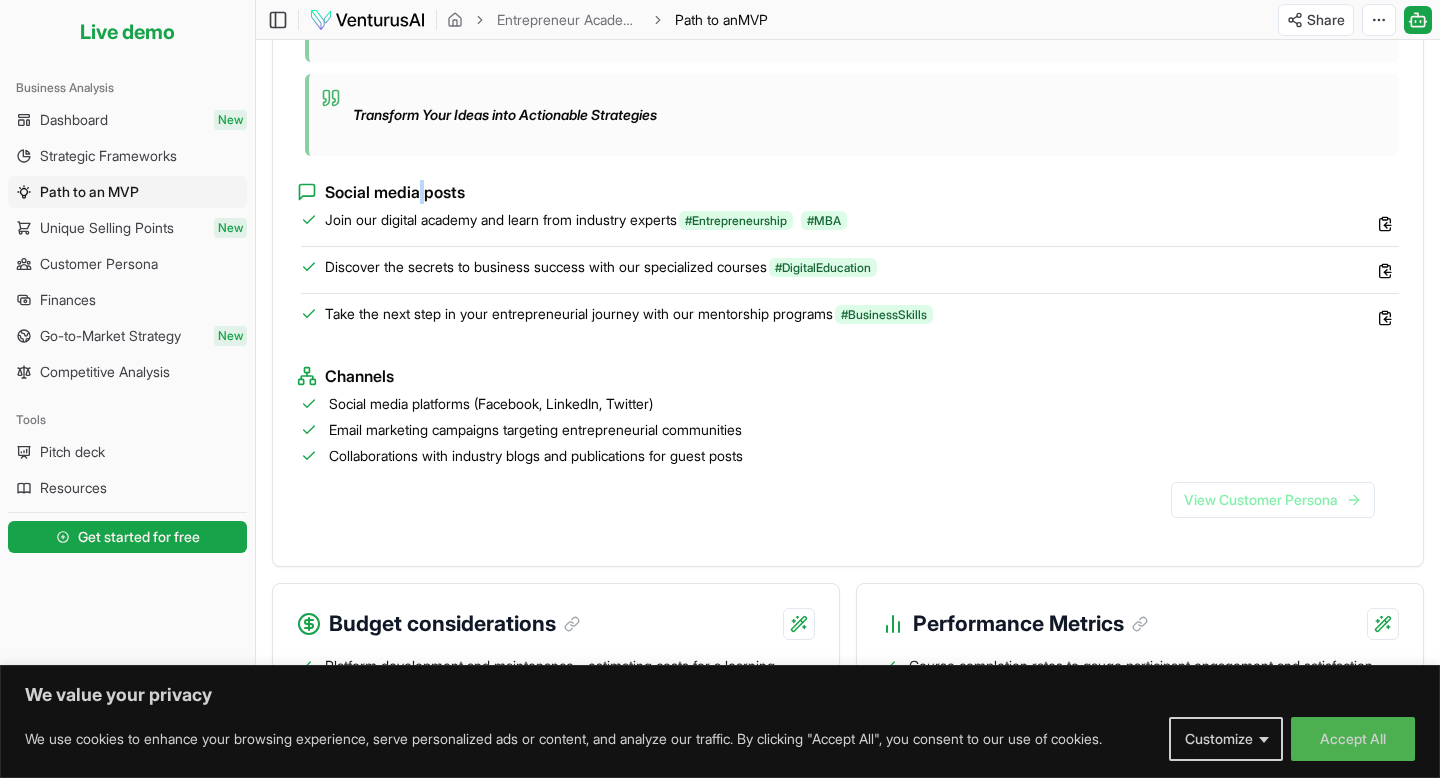 click on "Social media posts" at bounding box center [395, 192] 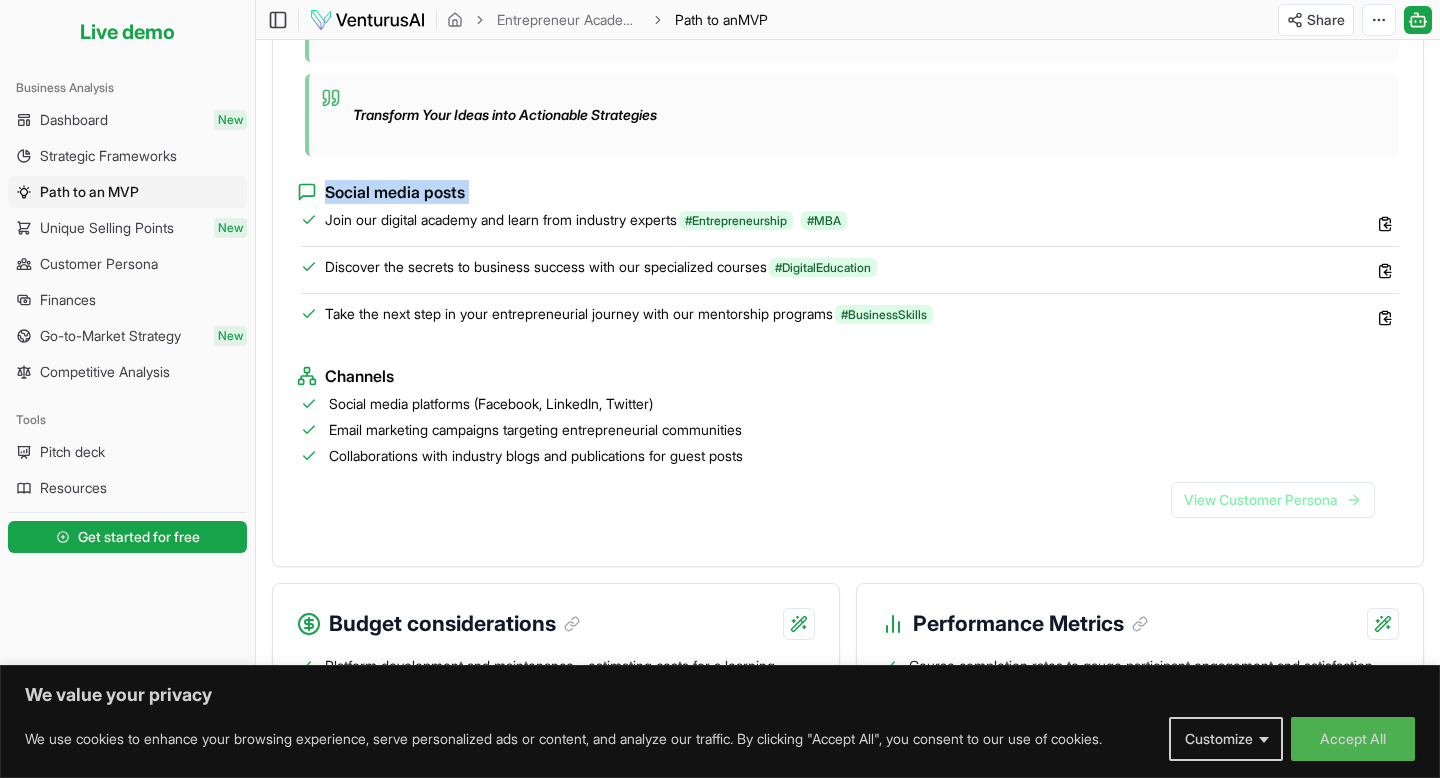 click on "Social media posts" at bounding box center (395, 192) 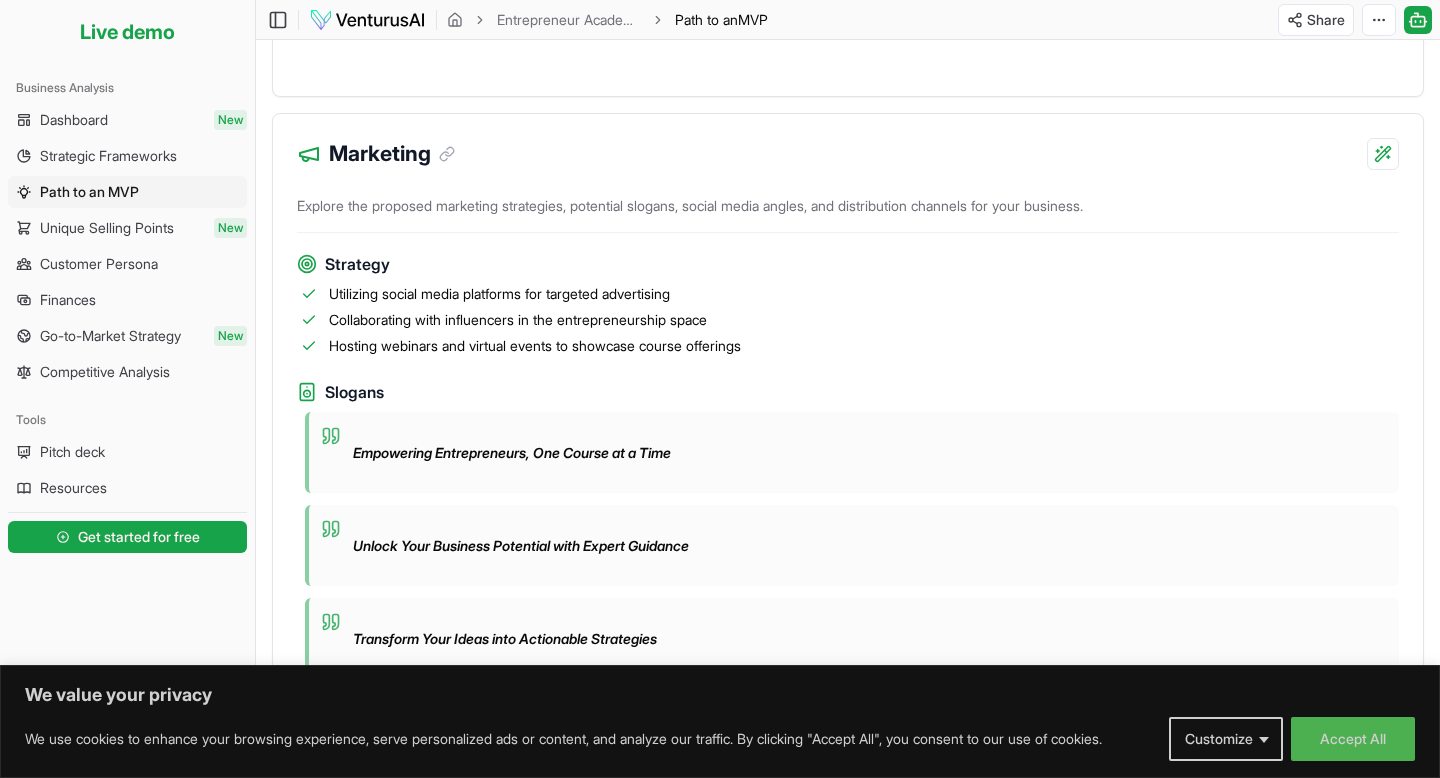 scroll, scrollTop: 1112, scrollLeft: 0, axis: vertical 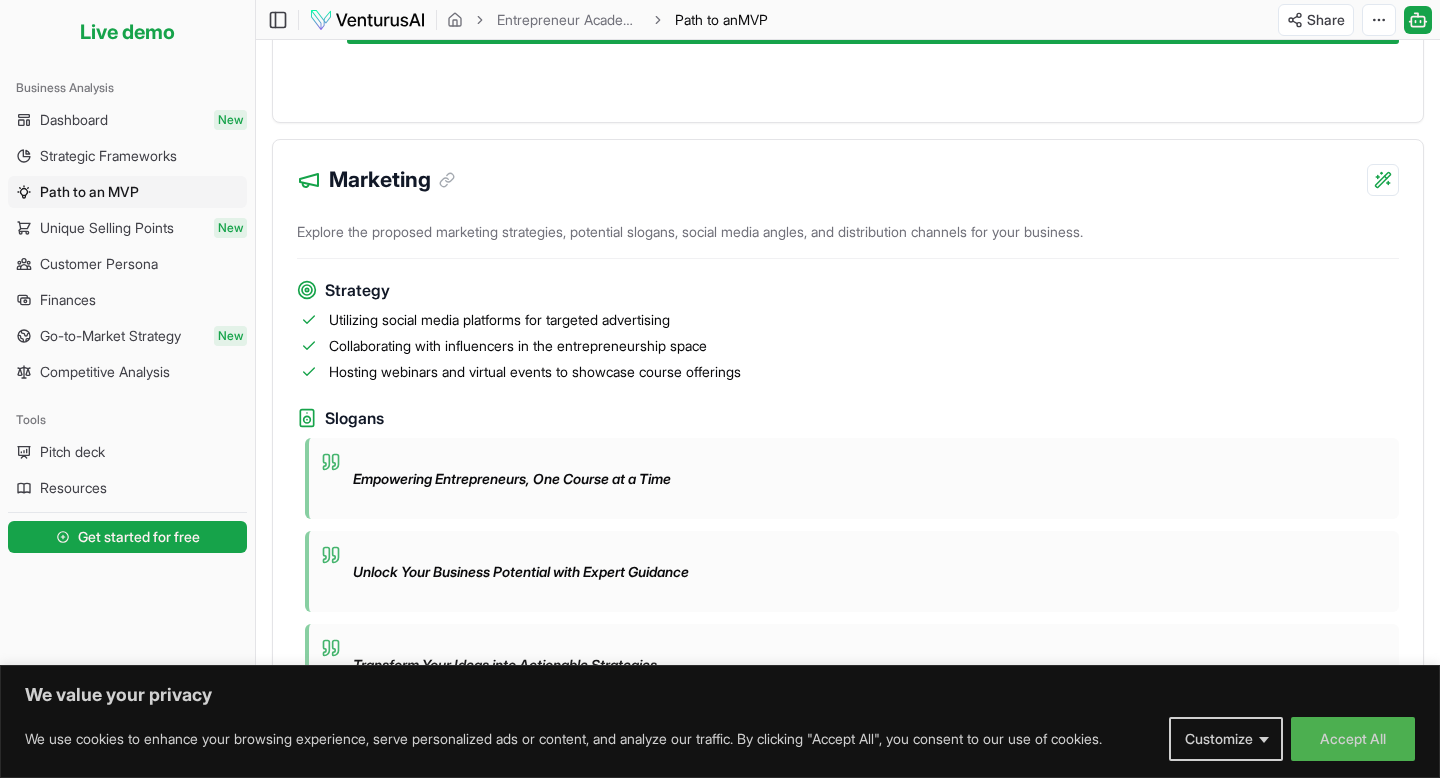 click on "Marketing" at bounding box center [392, 180] 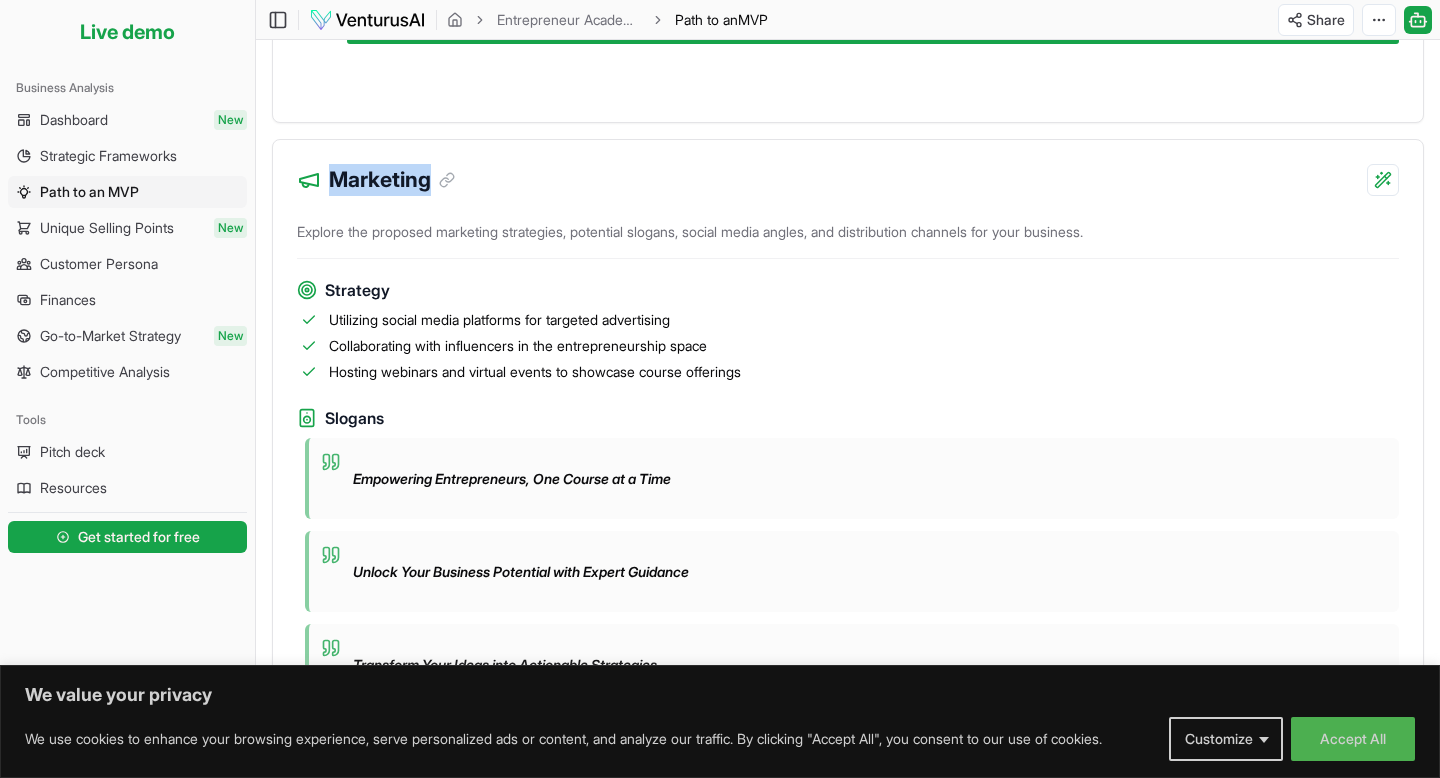 click on "Marketing" at bounding box center [392, 180] 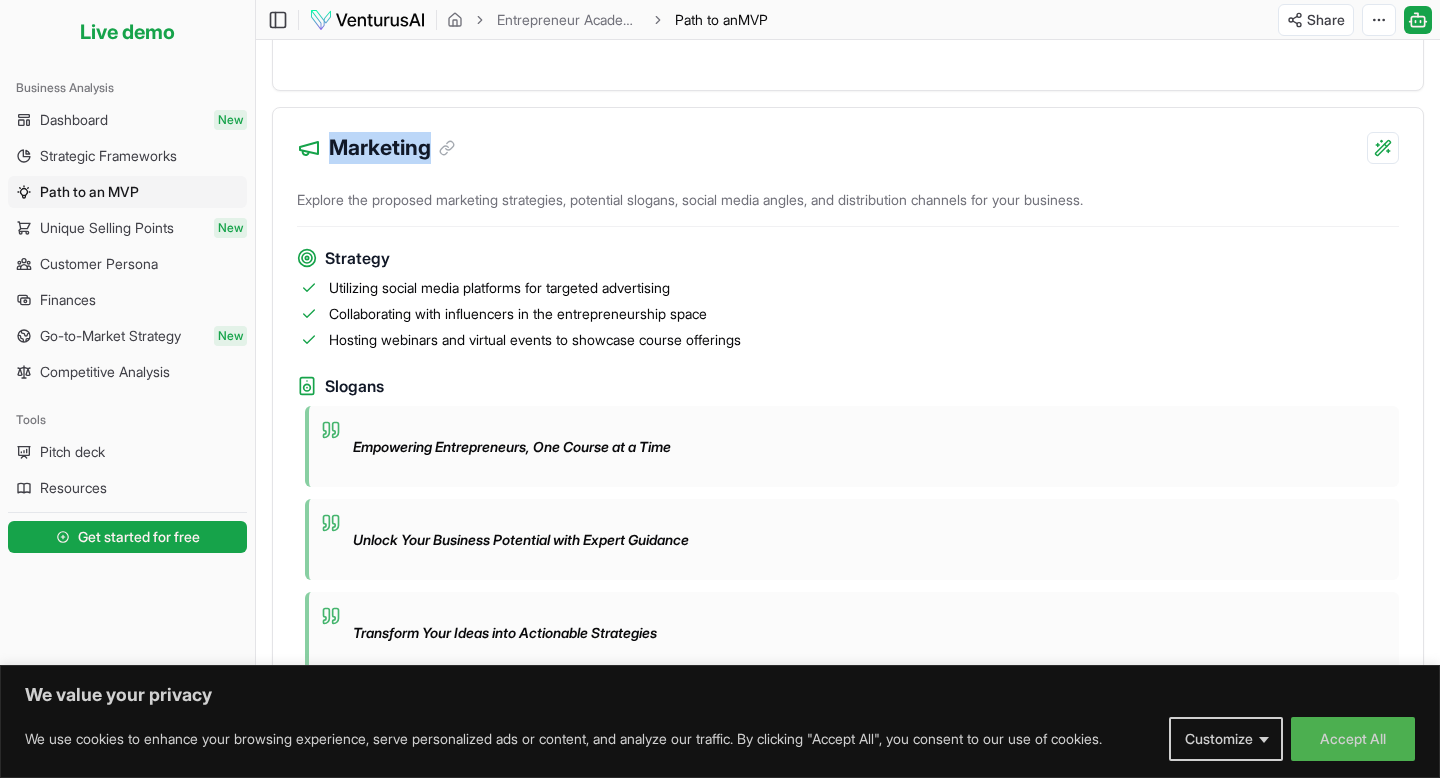 scroll, scrollTop: 1149, scrollLeft: 0, axis: vertical 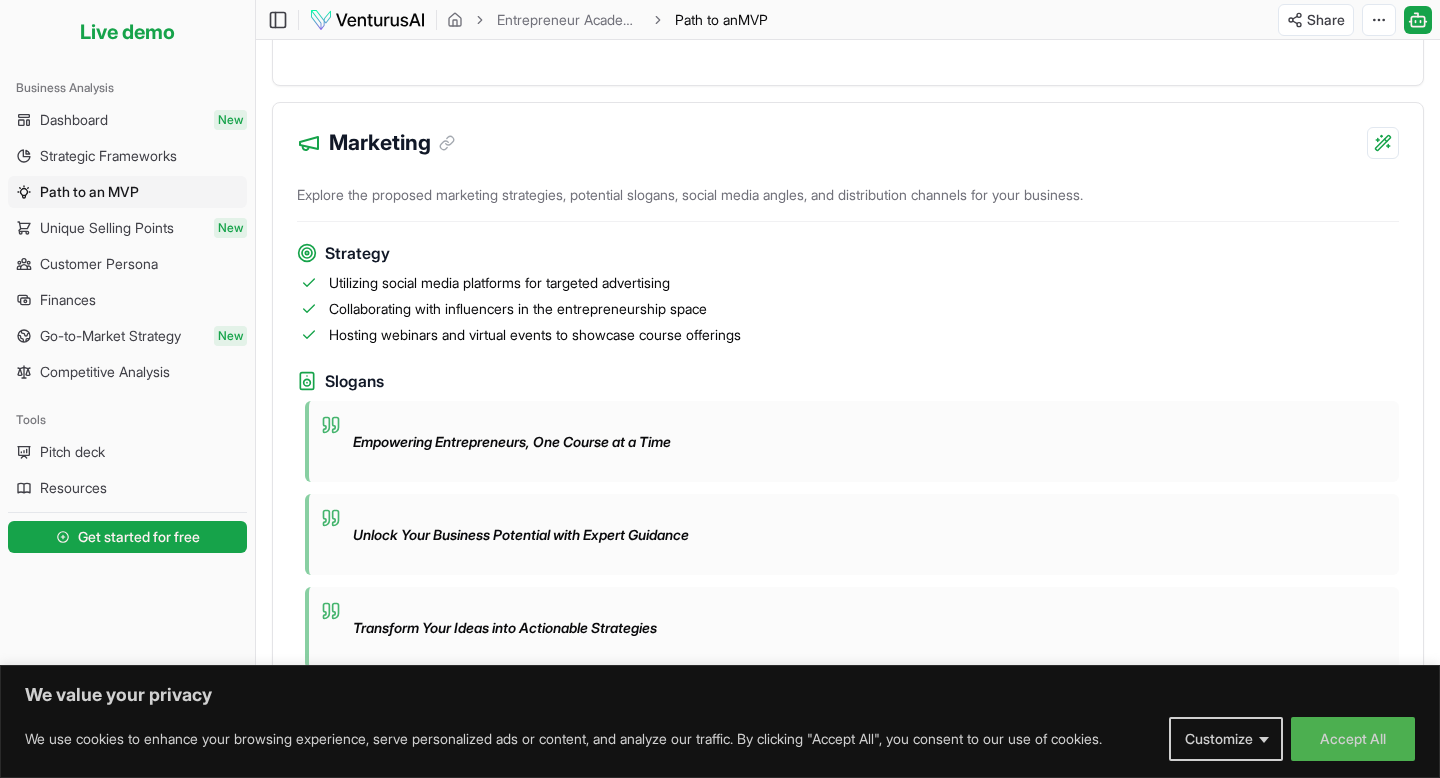 click on "Explore the proposed marketing strategies, potential slogans, social media angles, and distribution channels for your business." at bounding box center (848, 199) 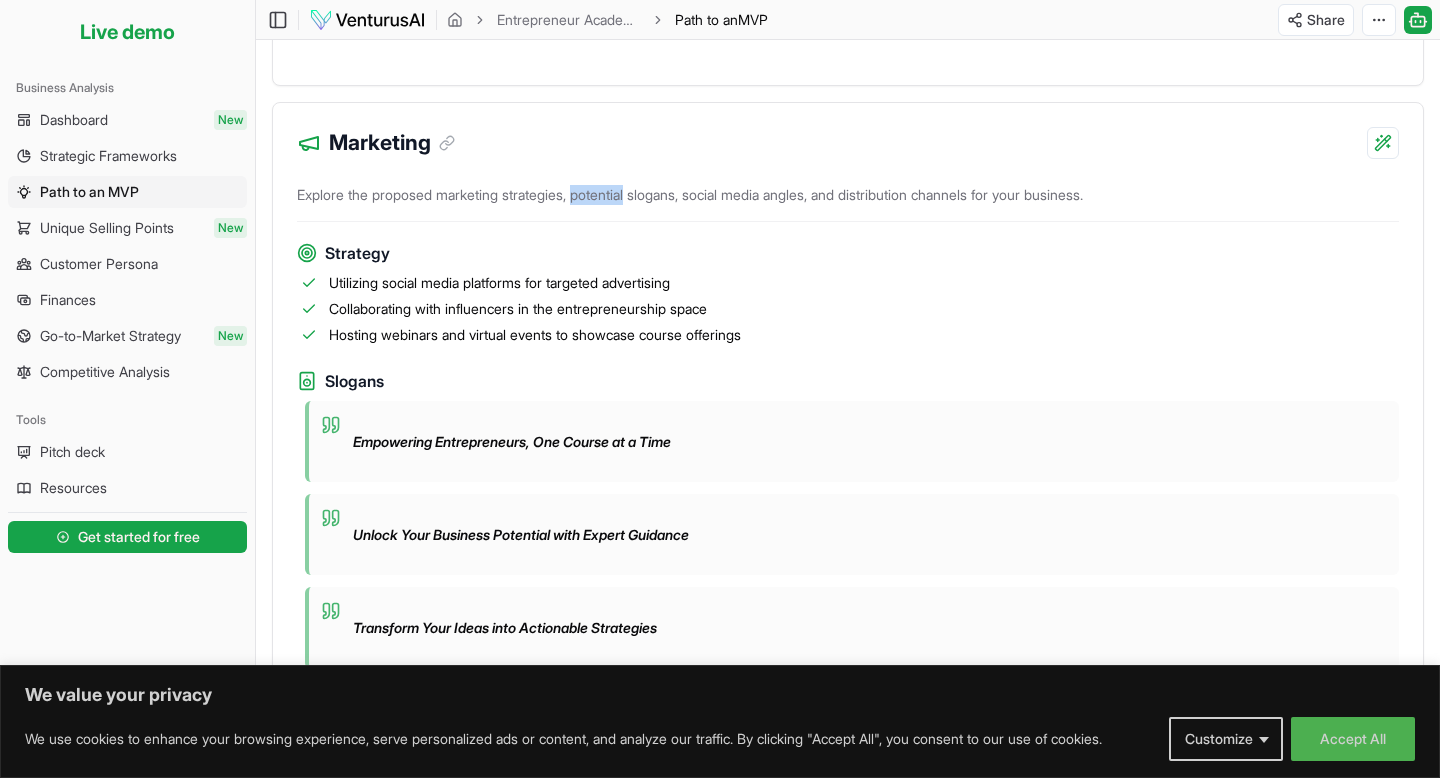 click on "Explore the proposed marketing strategies, potential slogans, social media angles, and distribution channels for your business." at bounding box center [848, 199] 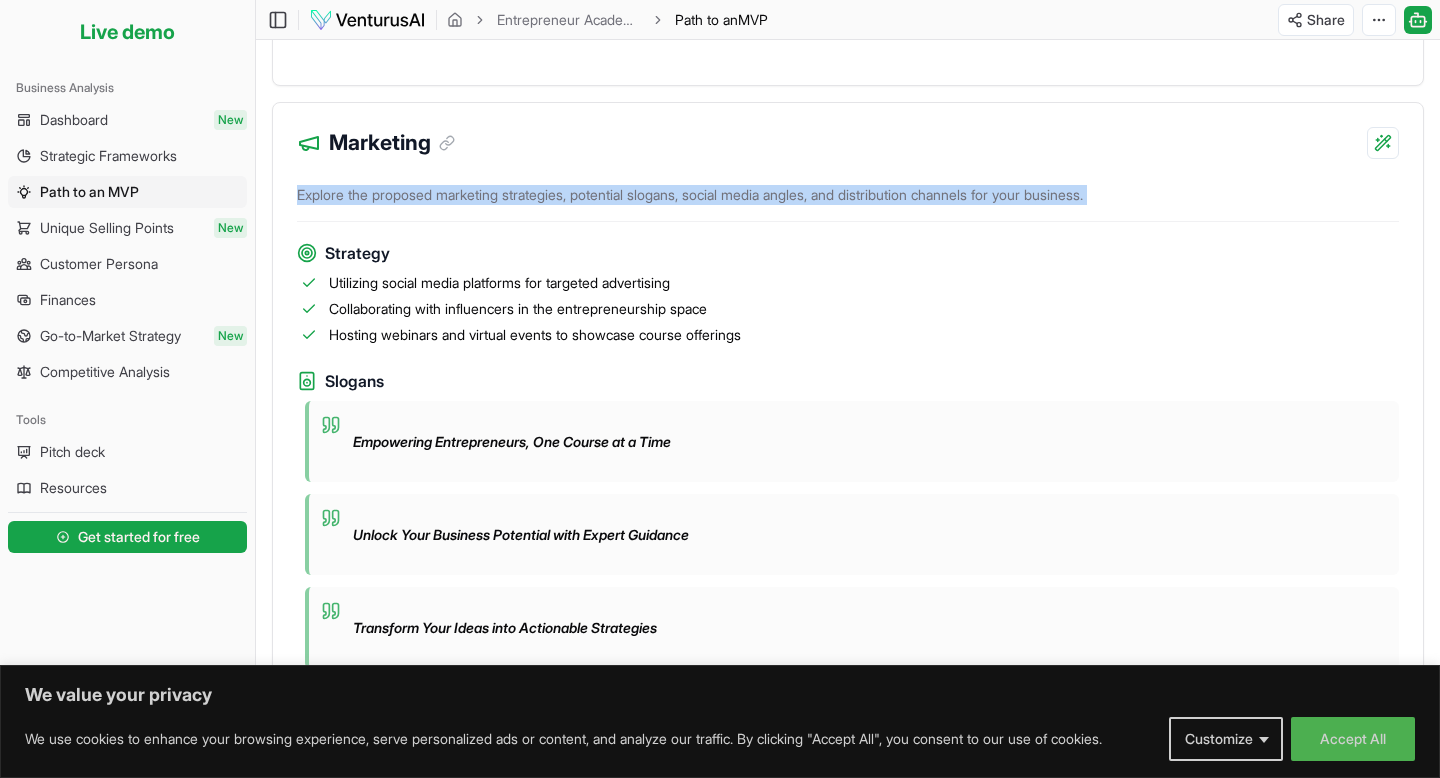 click on "Explore the proposed marketing strategies, potential slogans, social media angles, and distribution channels for your business." at bounding box center [848, 199] 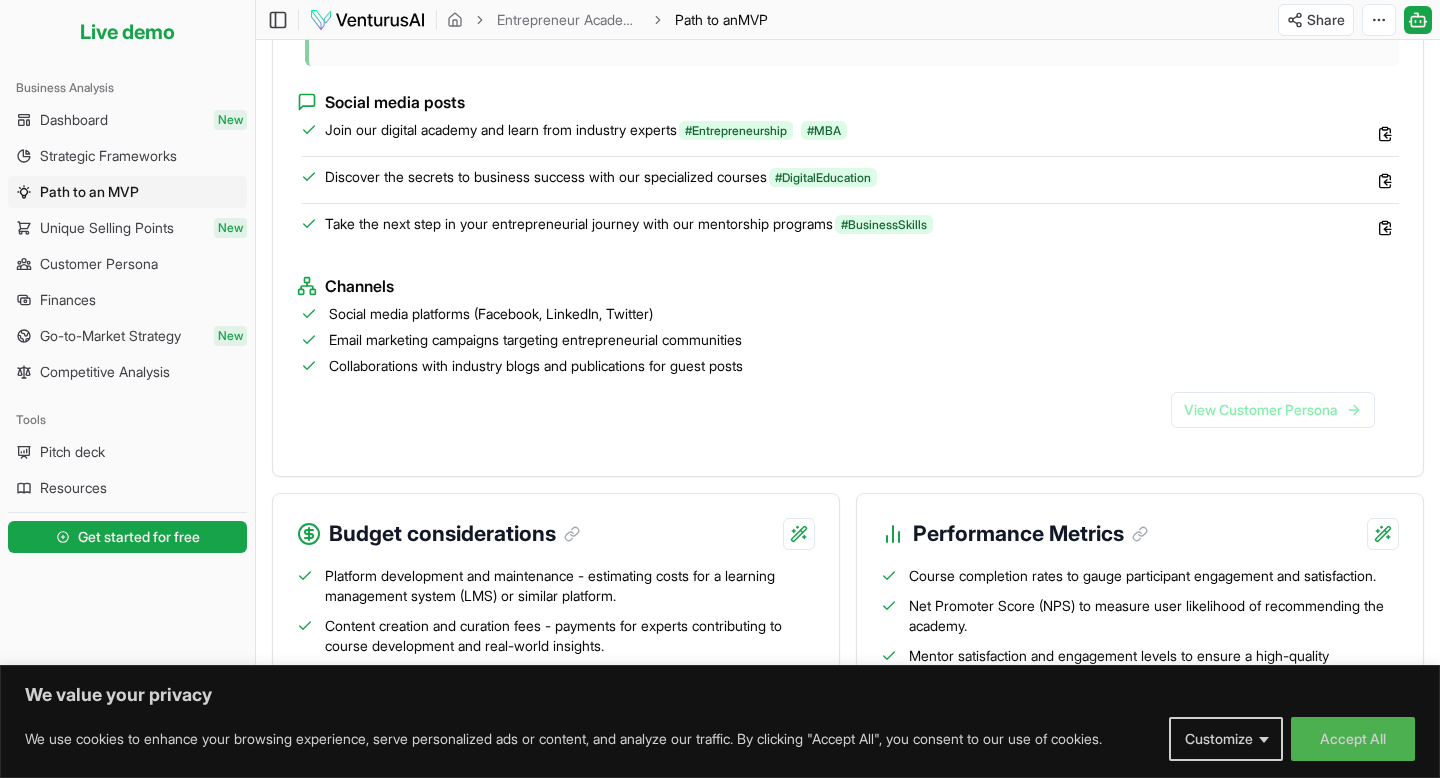 scroll, scrollTop: 1781, scrollLeft: 0, axis: vertical 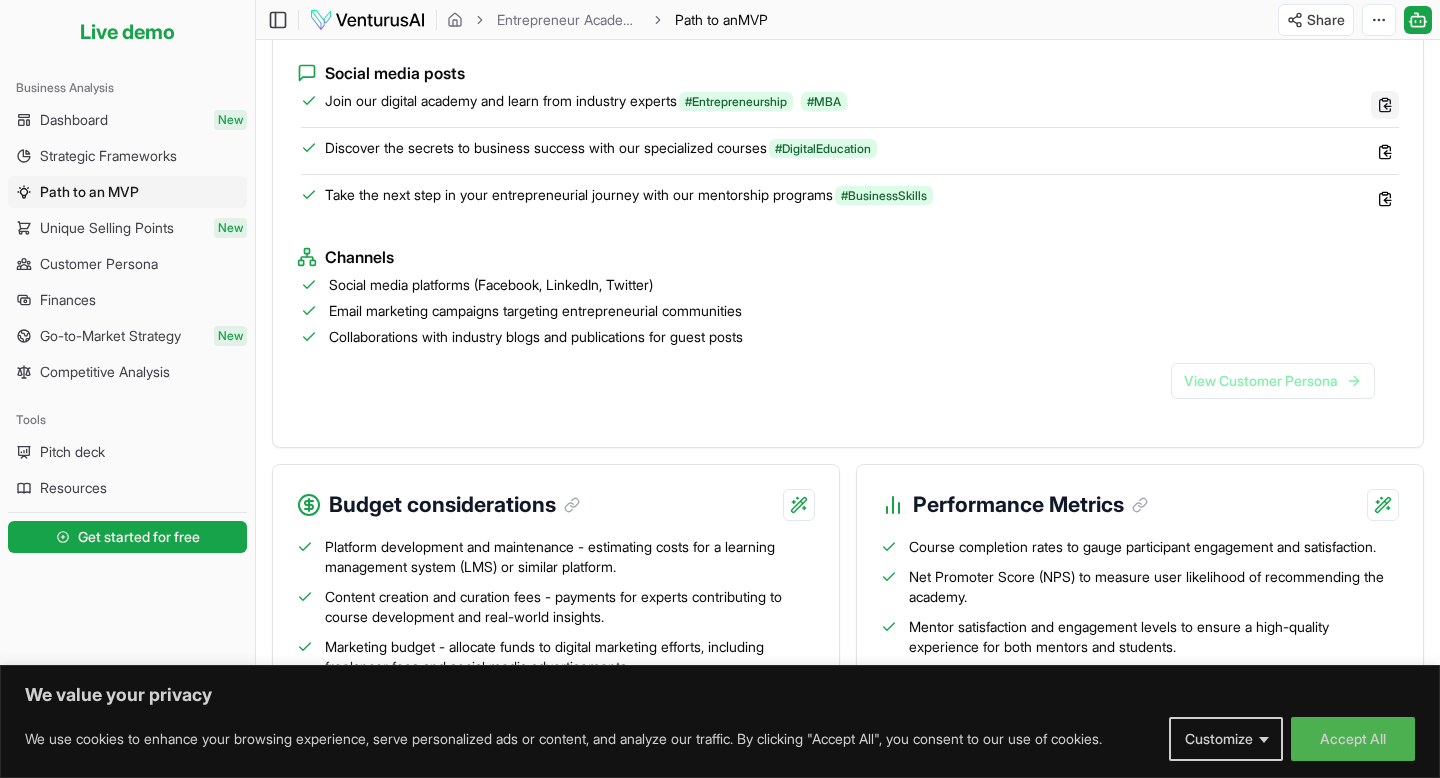 click 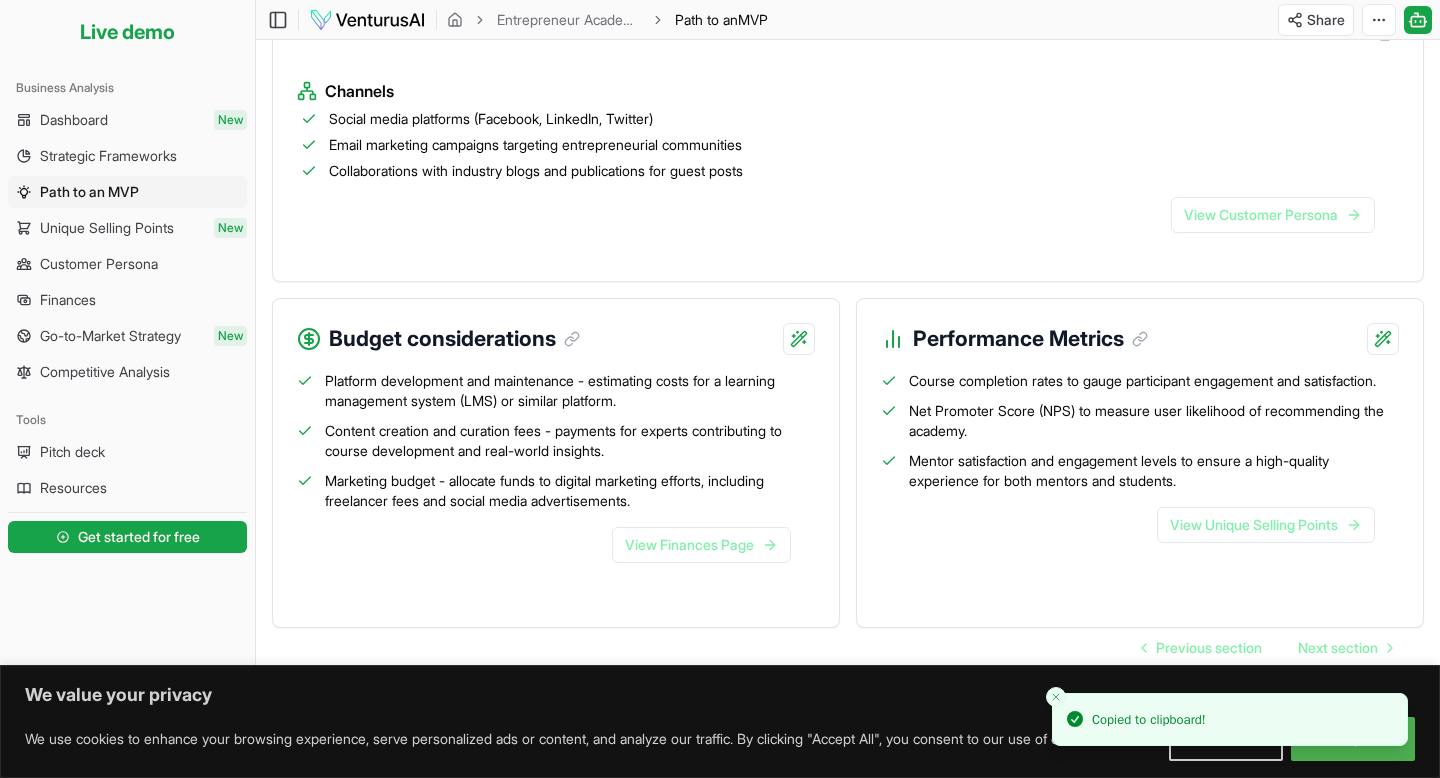 scroll, scrollTop: 2003, scrollLeft: 0, axis: vertical 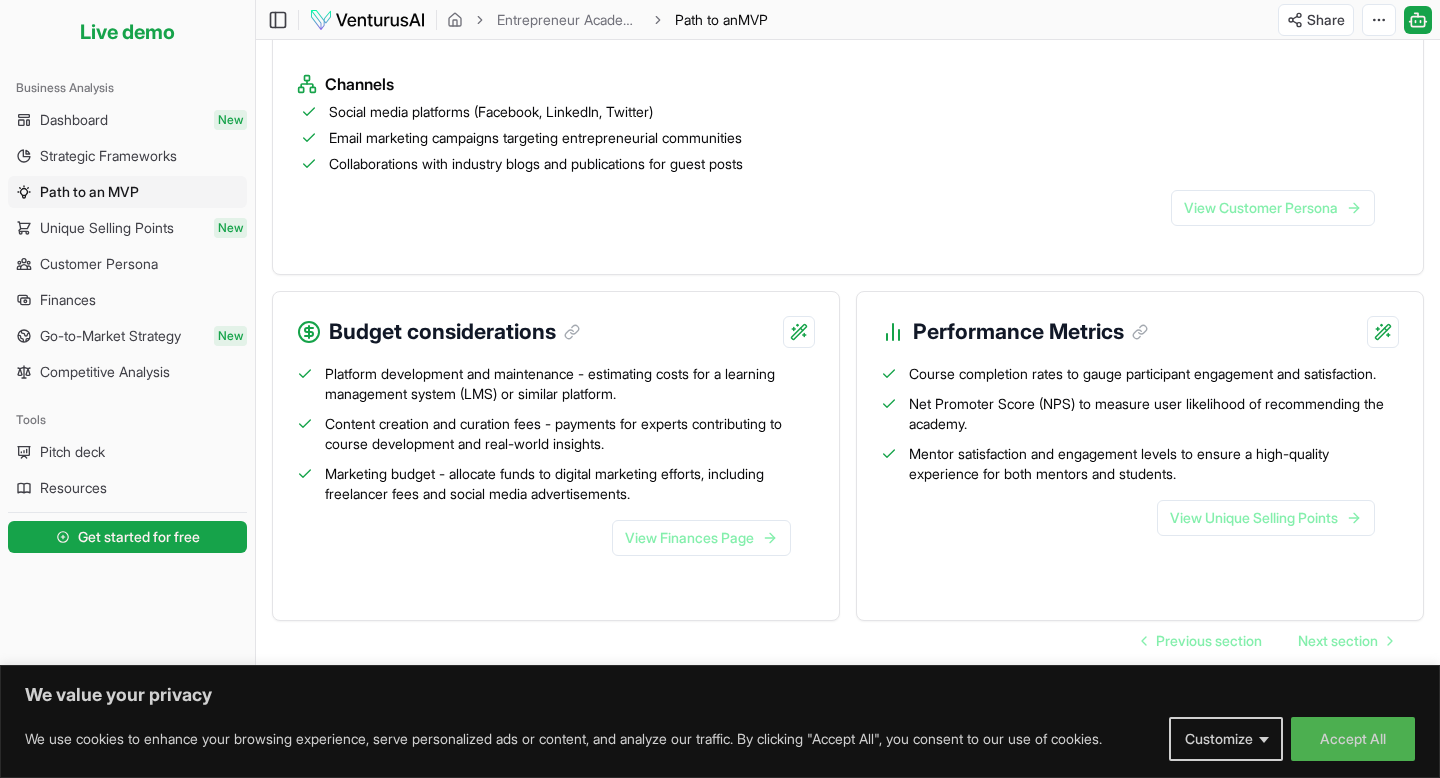 type 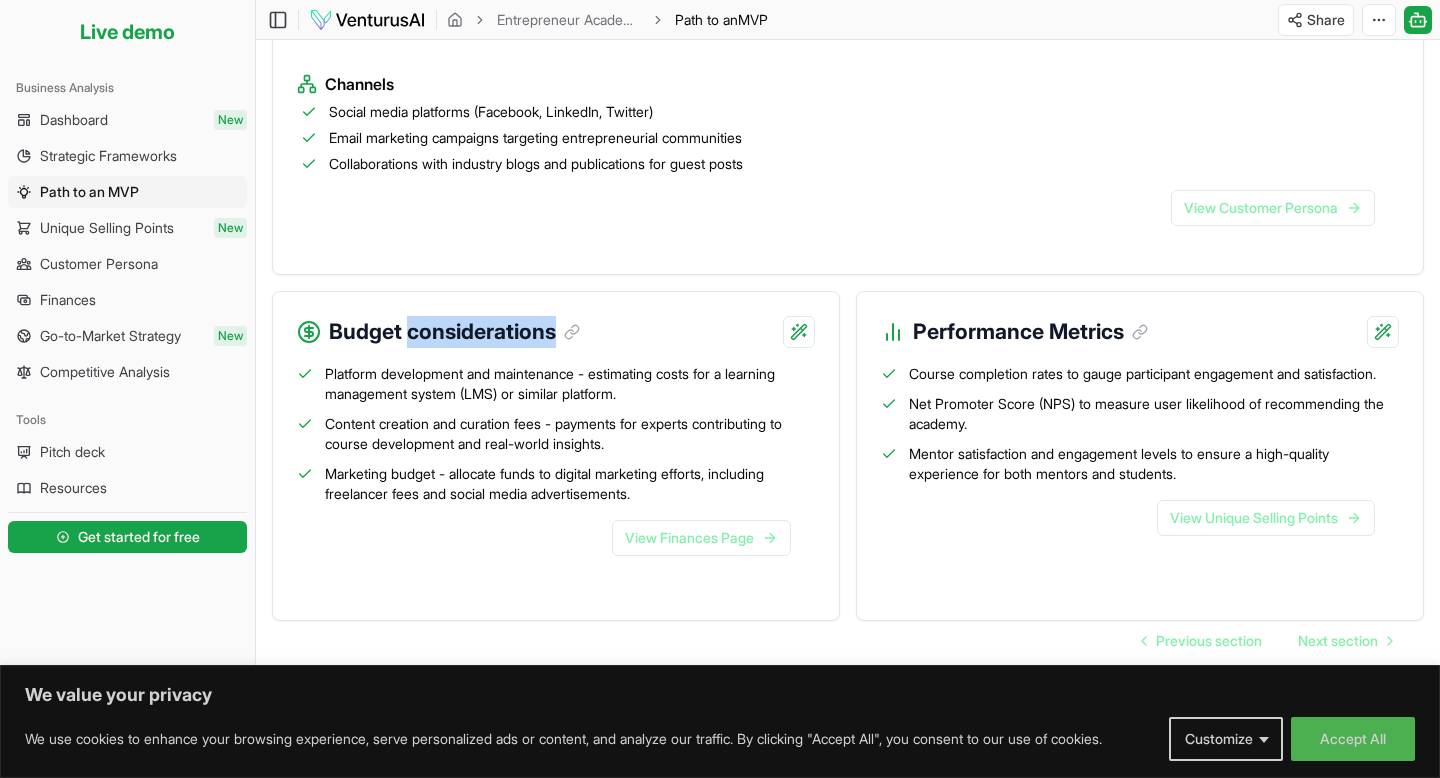 click on "Budget considerations" at bounding box center (454, 332) 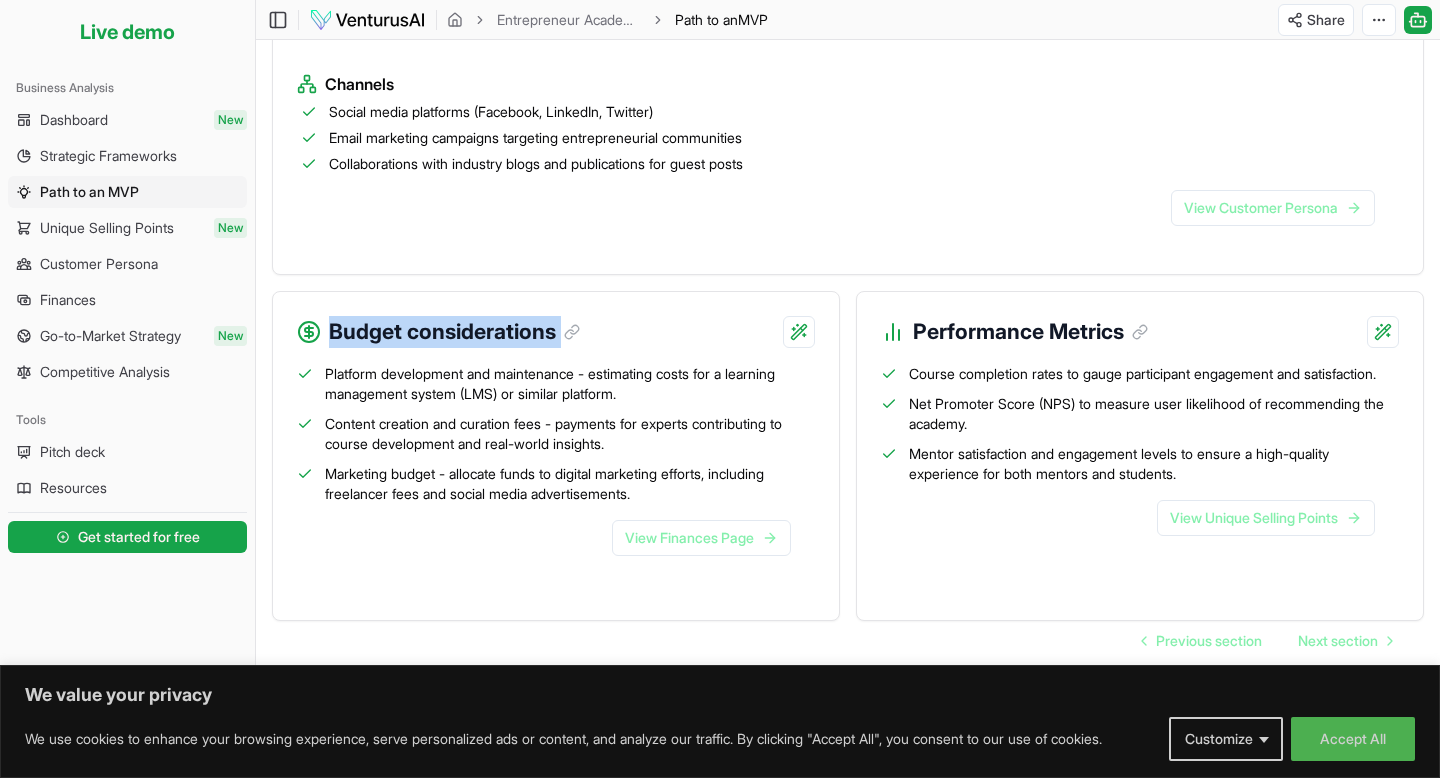 click on "Budget considerations" at bounding box center (454, 332) 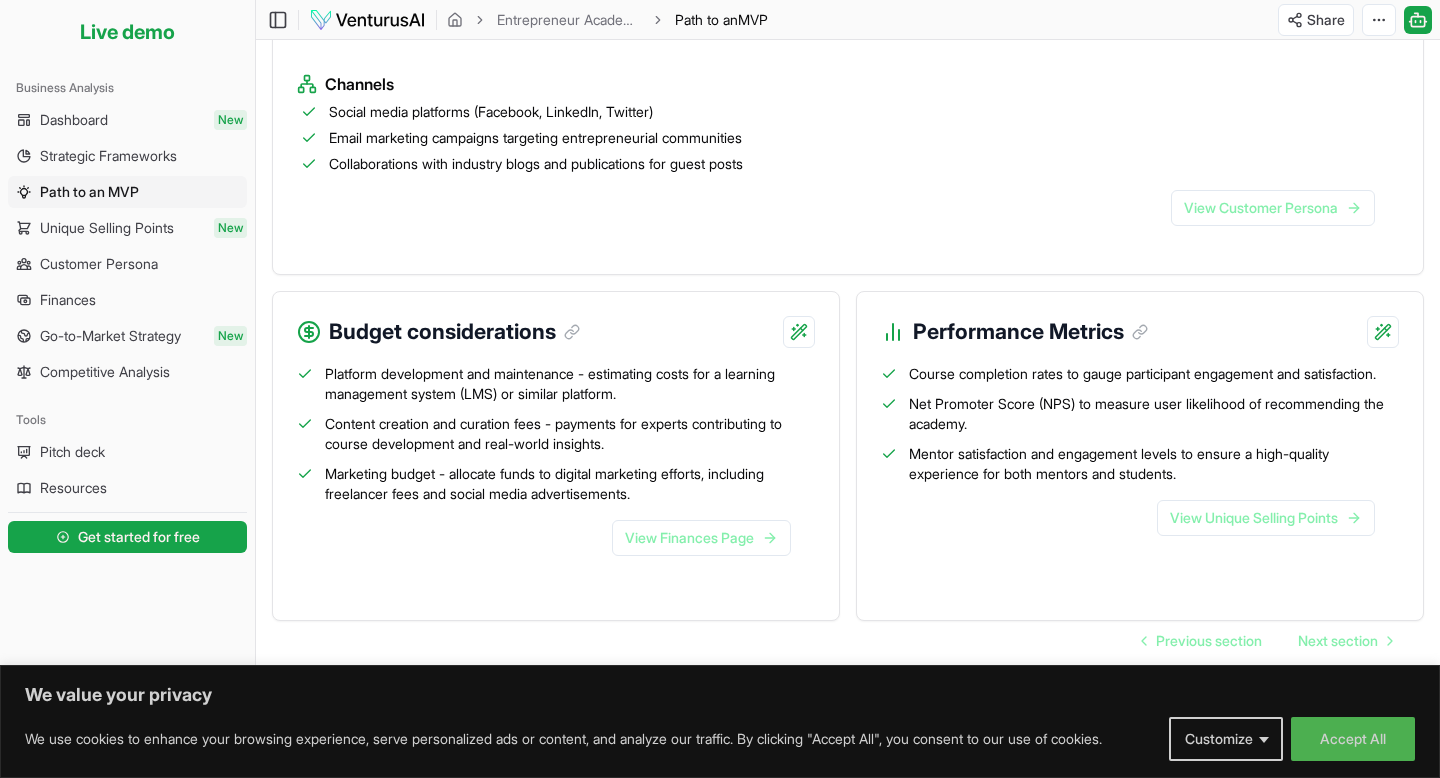 click on "Performance Metrics" at bounding box center (1030, 332) 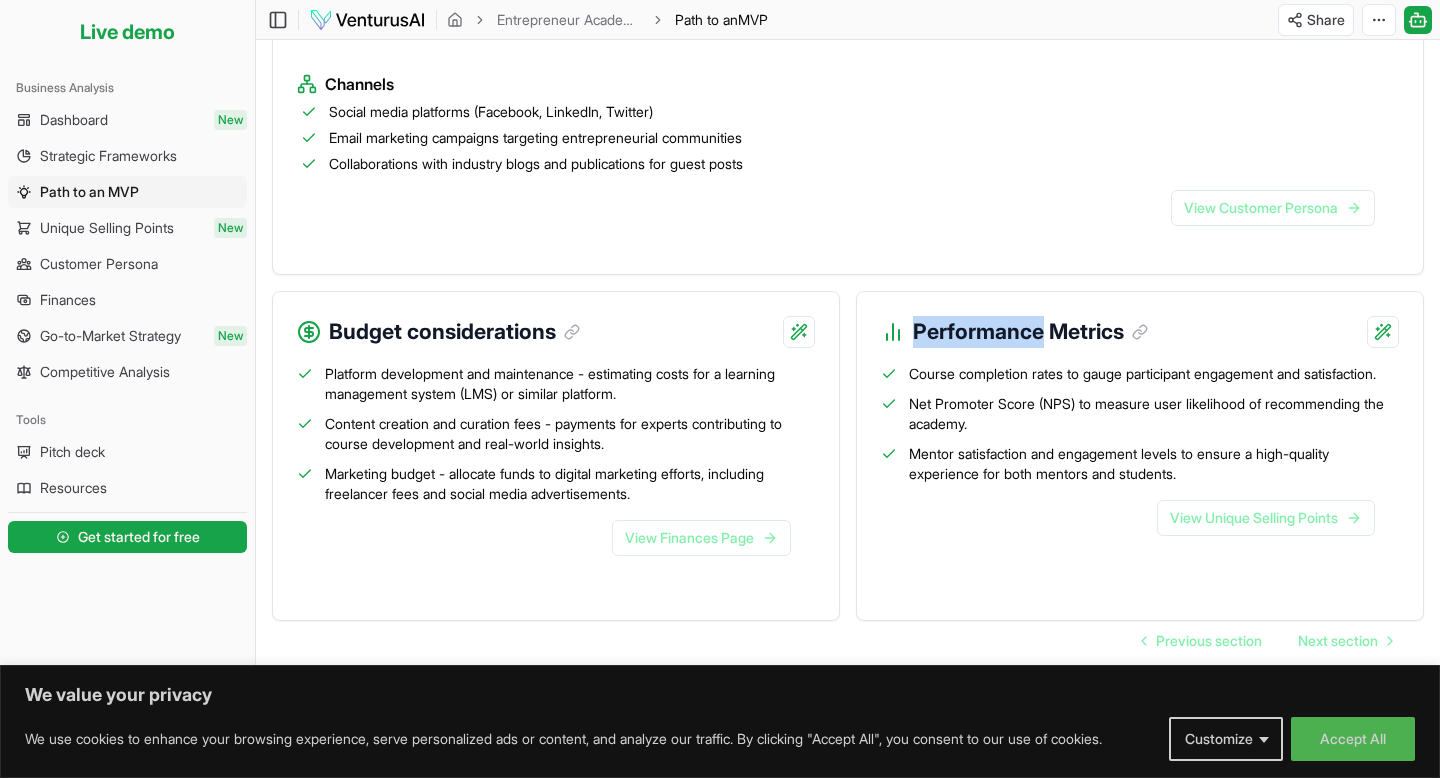 click on "Performance Metrics" at bounding box center [1030, 332] 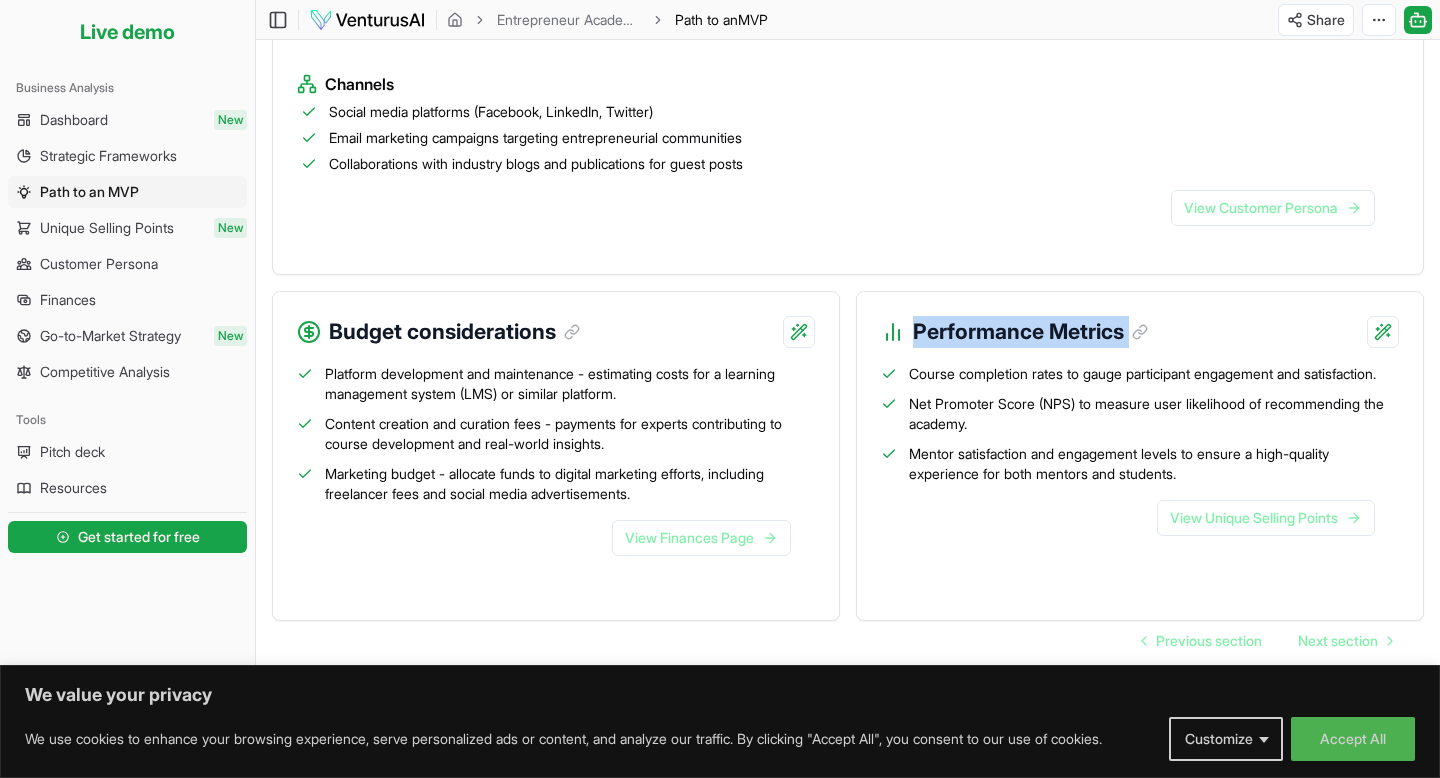 click on "Performance Metrics" at bounding box center (1030, 332) 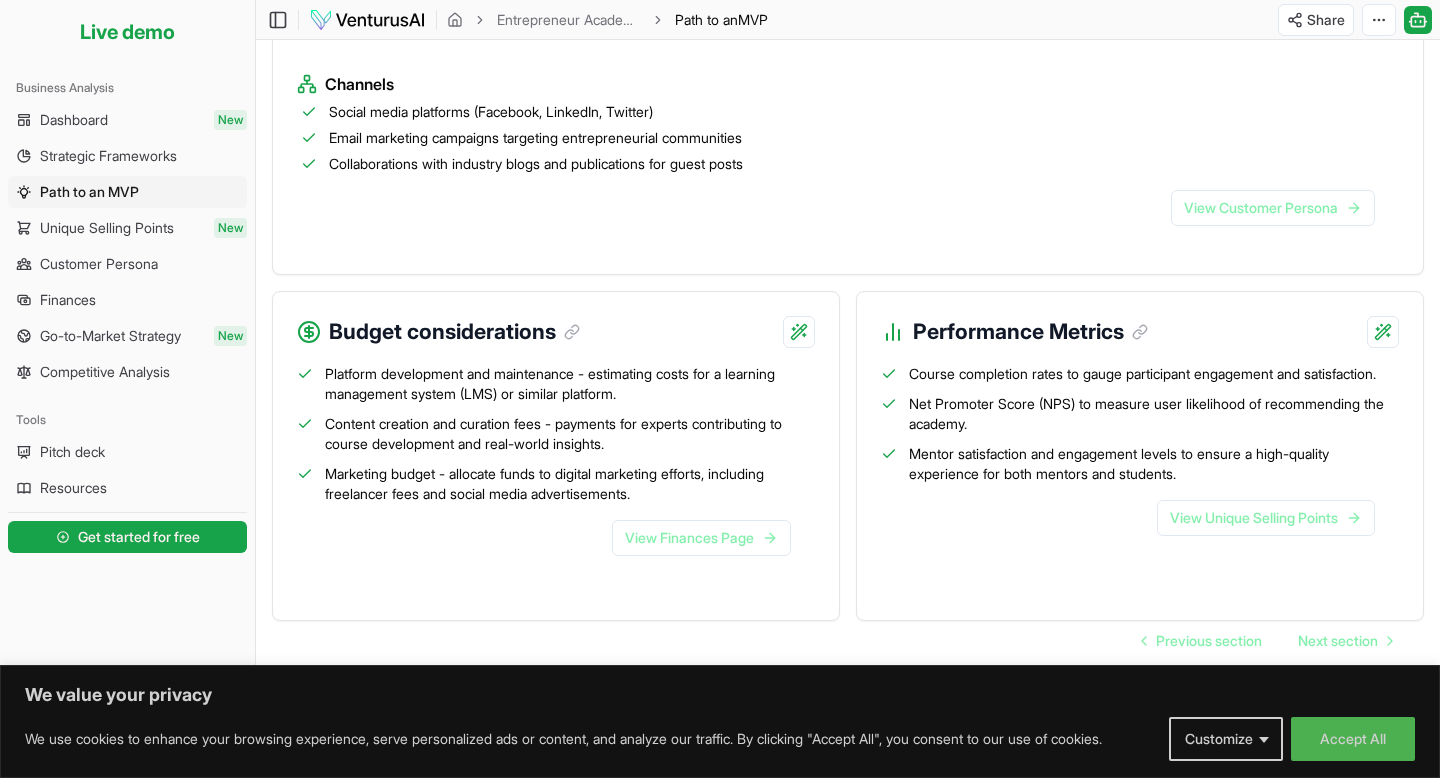 click on "Platform development and maintenance - estimating costs for a learning management system (LMS) or similar platform." at bounding box center [570, 384] 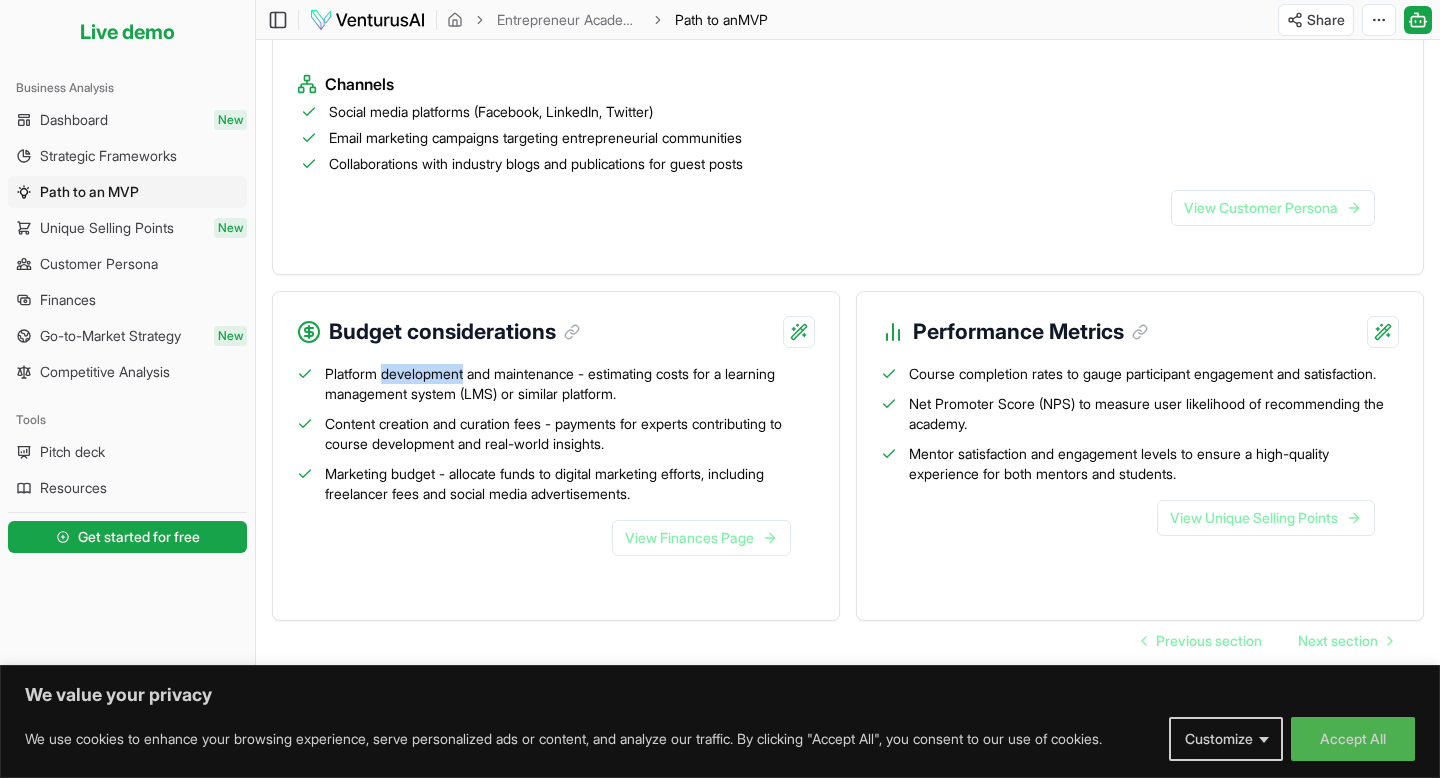 click on "Platform development and maintenance - estimating costs for a learning management system (LMS) or similar platform." at bounding box center [570, 384] 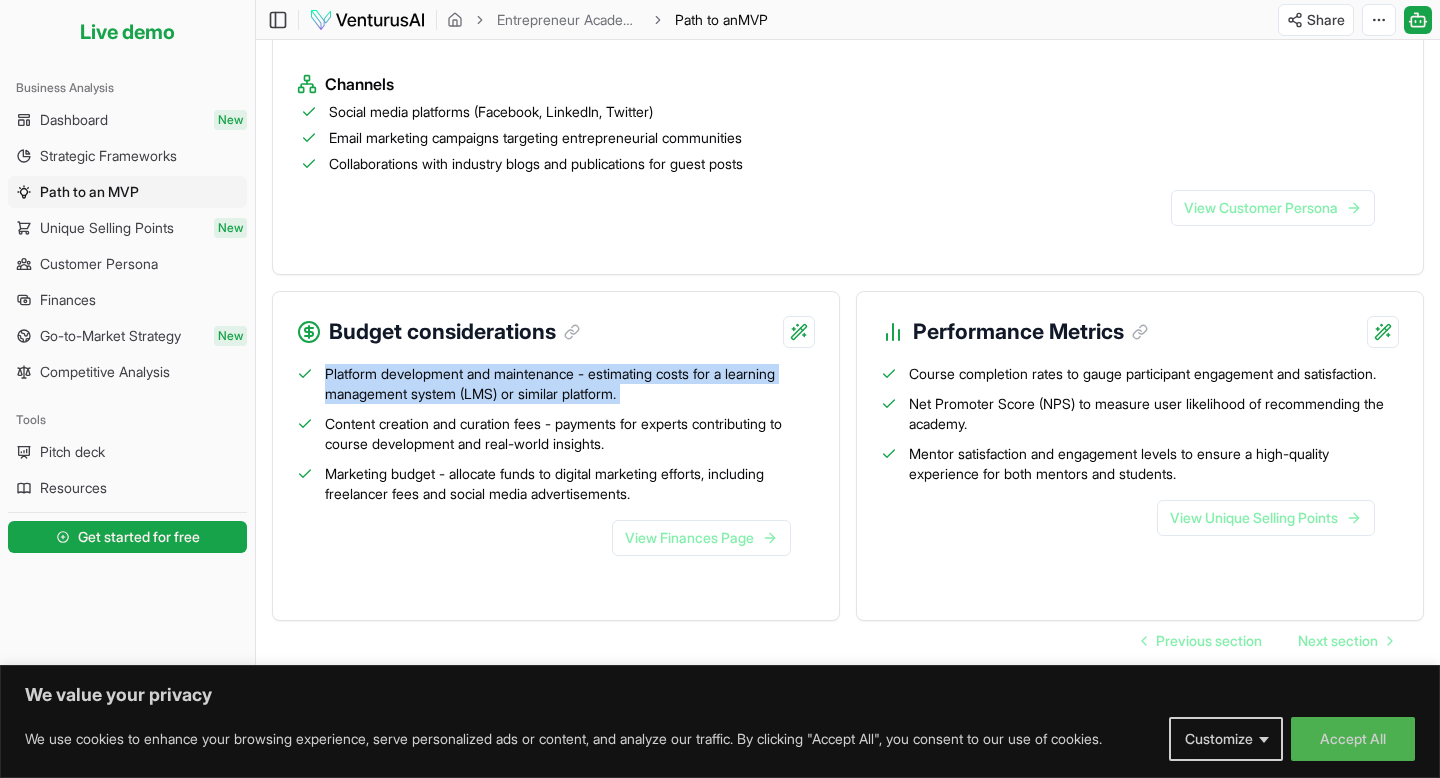 click on "Platform development and maintenance - estimating costs for a learning management system (LMS) or similar platform." at bounding box center [570, 384] 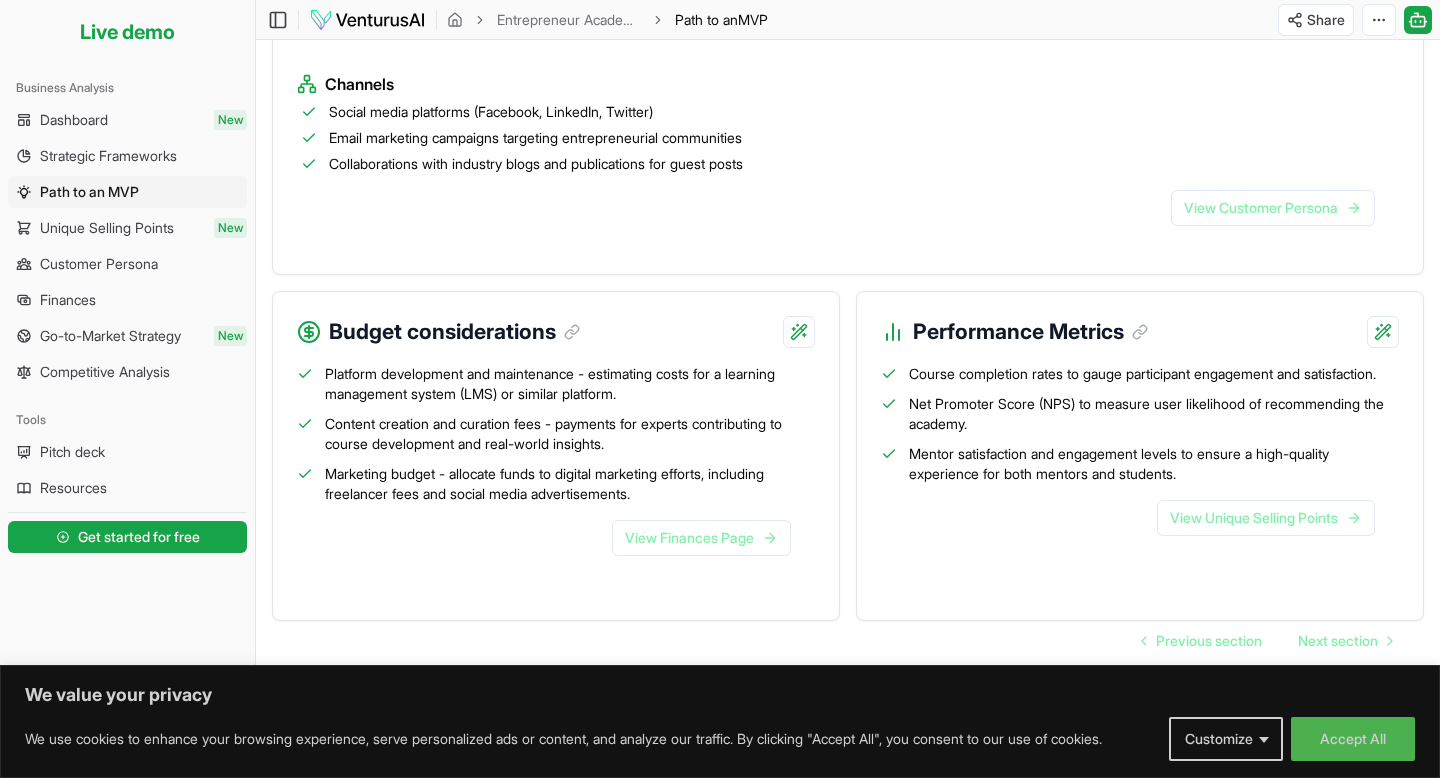 click on "Content creation and curation fees - payments for experts contributing to course development and real-world insights." at bounding box center (570, 434) 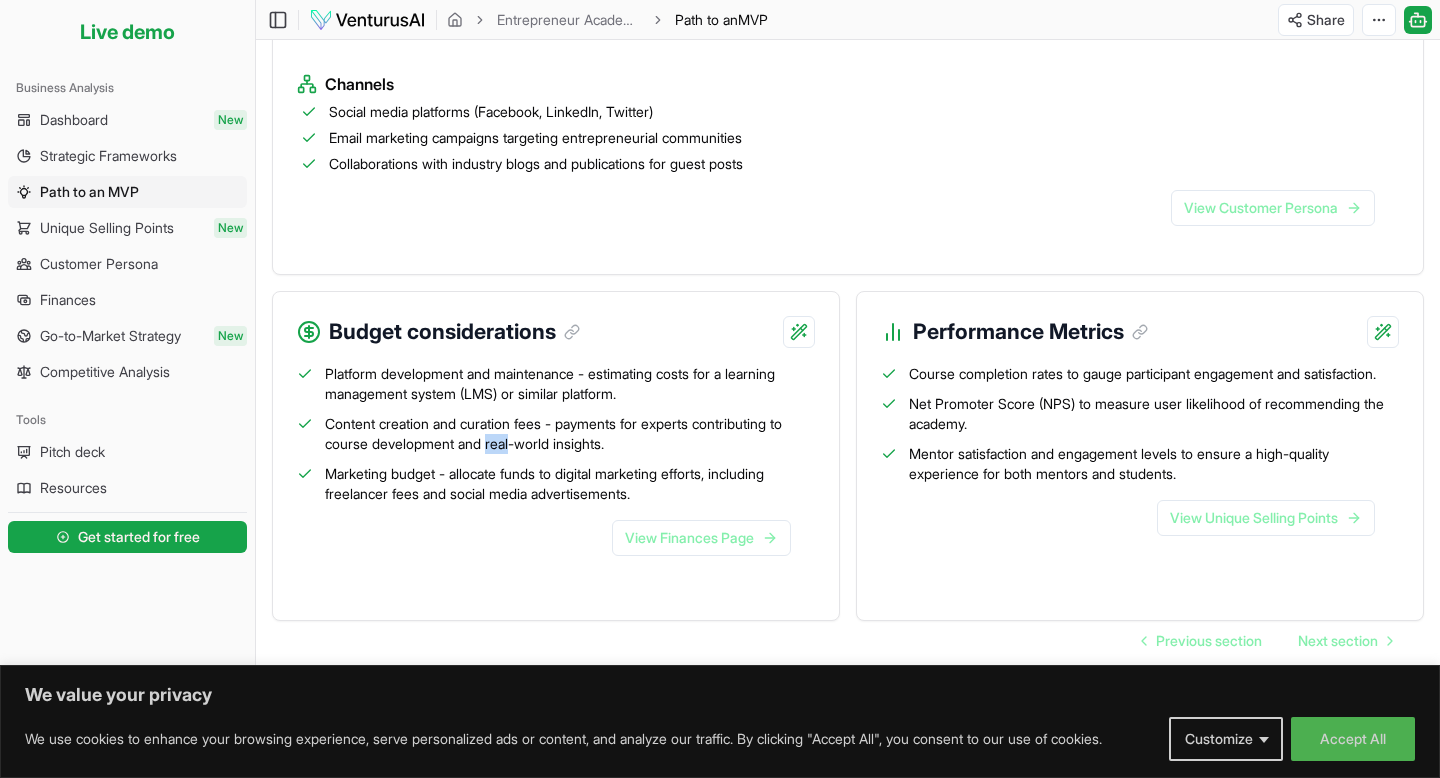 click on "Content creation and curation fees - payments for experts contributing to course development and real-world insights." at bounding box center (570, 434) 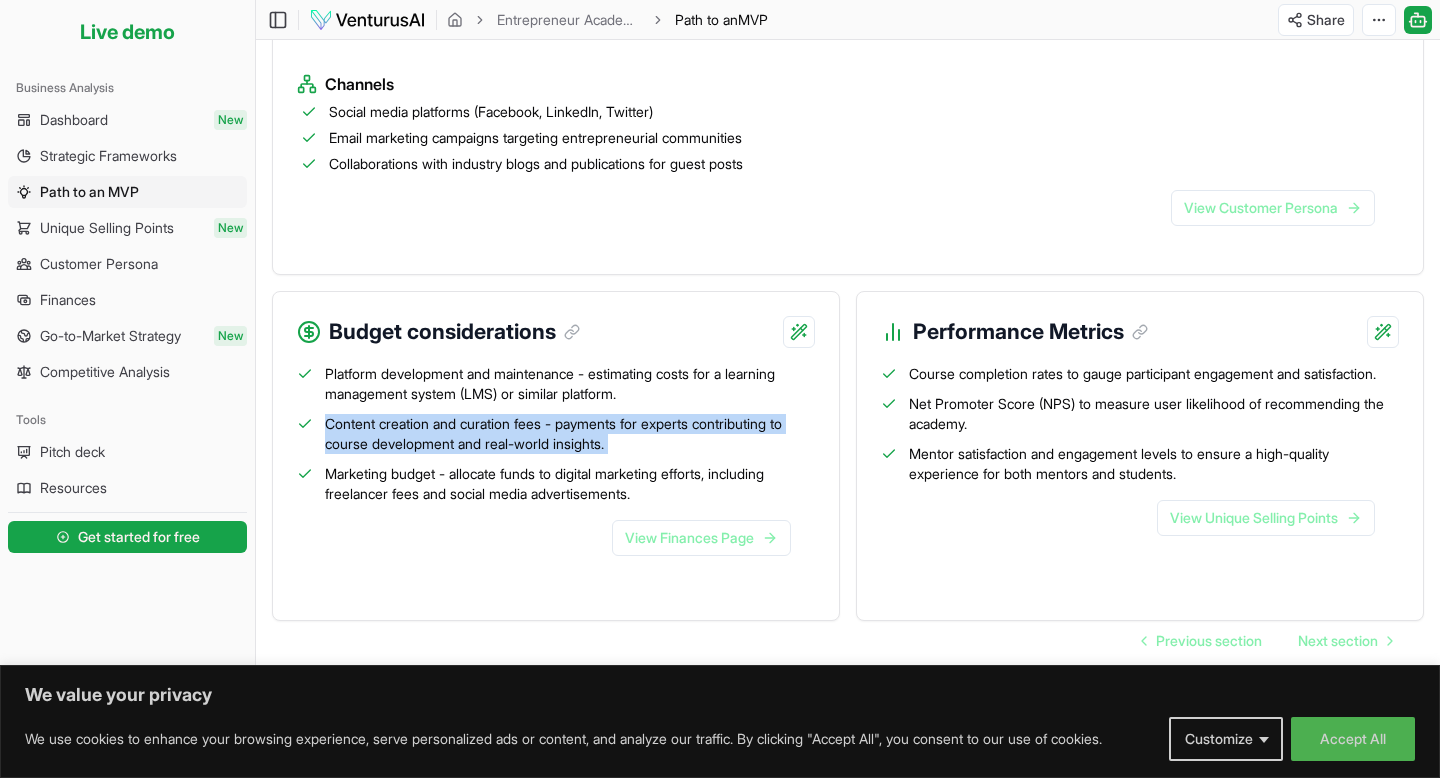 click on "Content creation and curation fees - payments for experts contributing to course development and real-world insights." at bounding box center [570, 434] 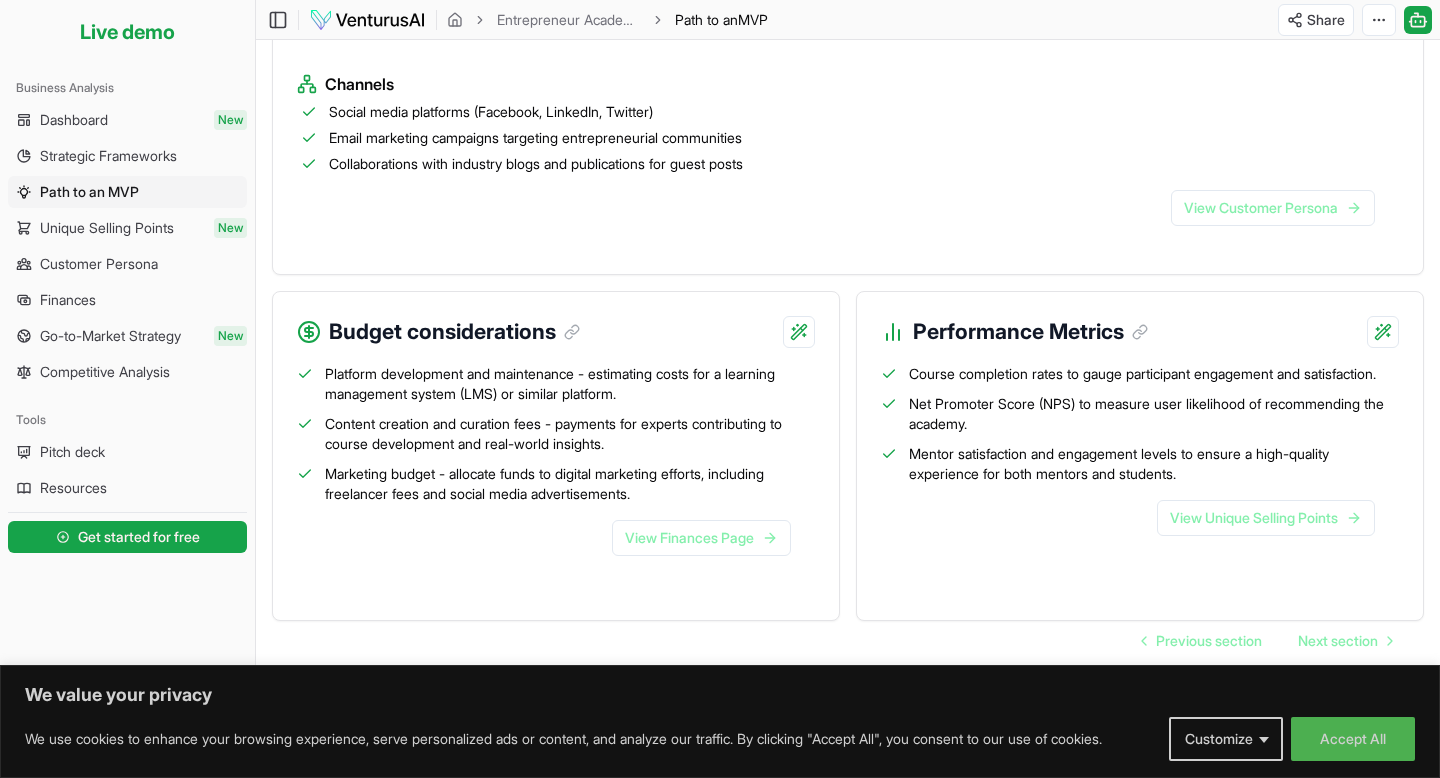 click on "Marketing budget - allocate funds to digital marketing efforts, including freelancer fees and social media advertisements." at bounding box center (570, 484) 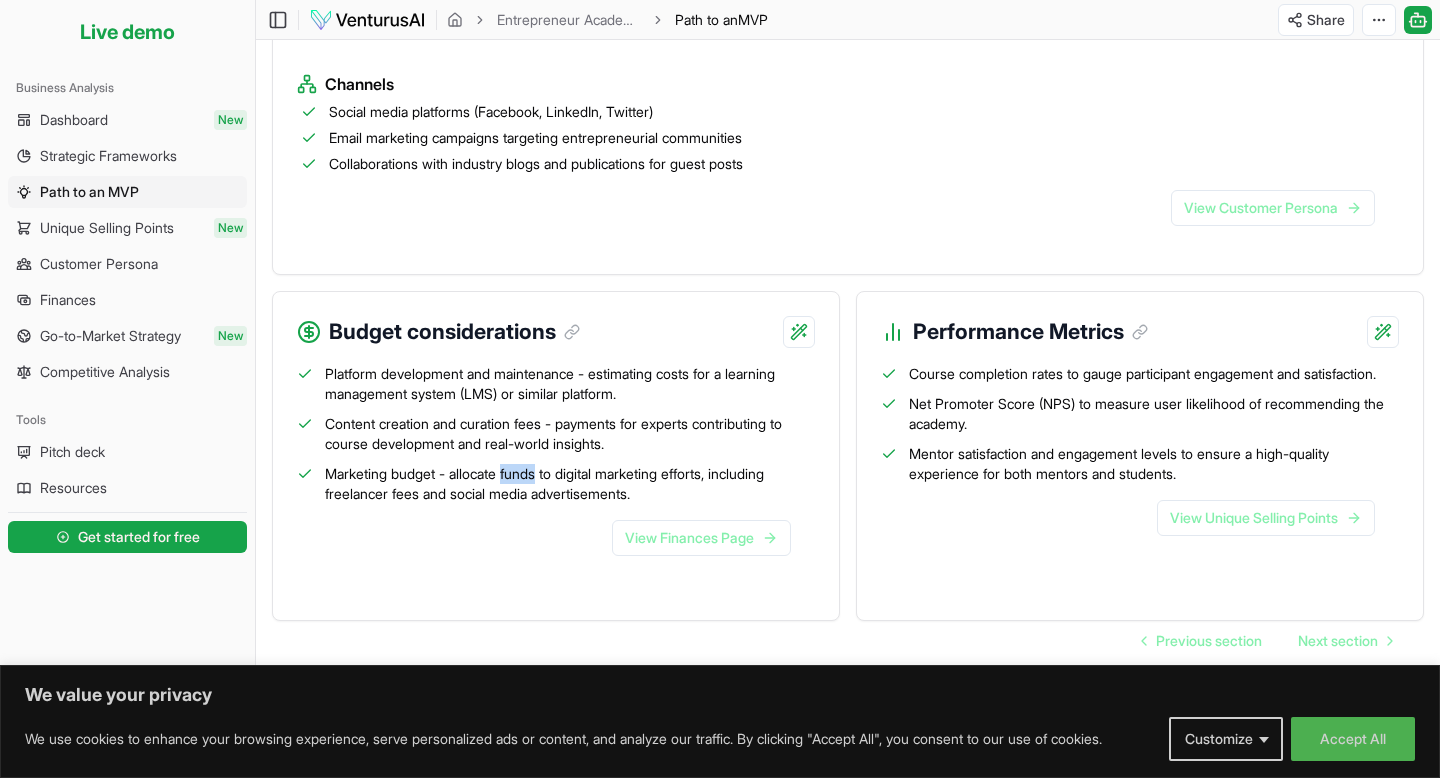 click on "Marketing budget - allocate funds to digital marketing efforts, including freelancer fees and social media advertisements." at bounding box center [570, 484] 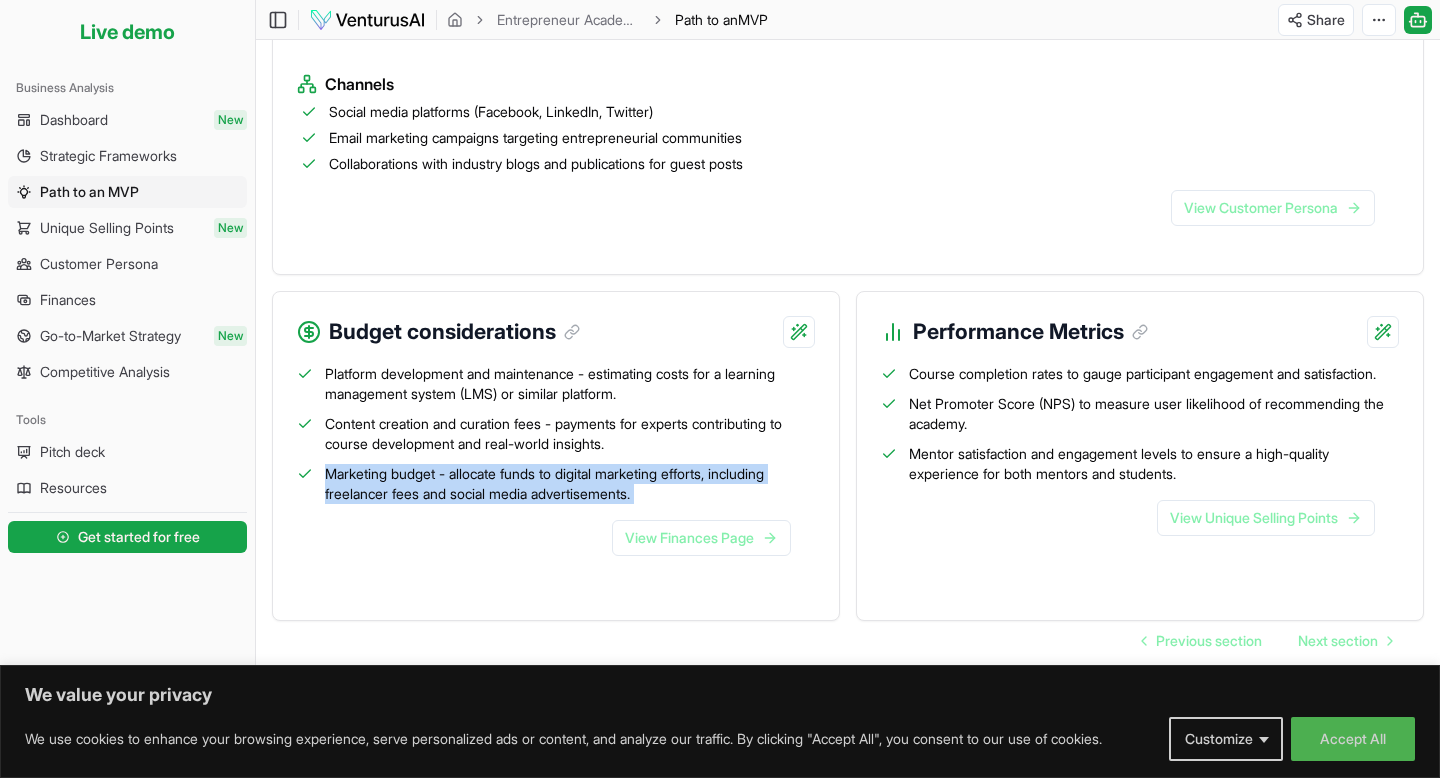 click on "Marketing budget - allocate funds to digital marketing efforts, including freelancer fees and social media advertisements." at bounding box center (570, 484) 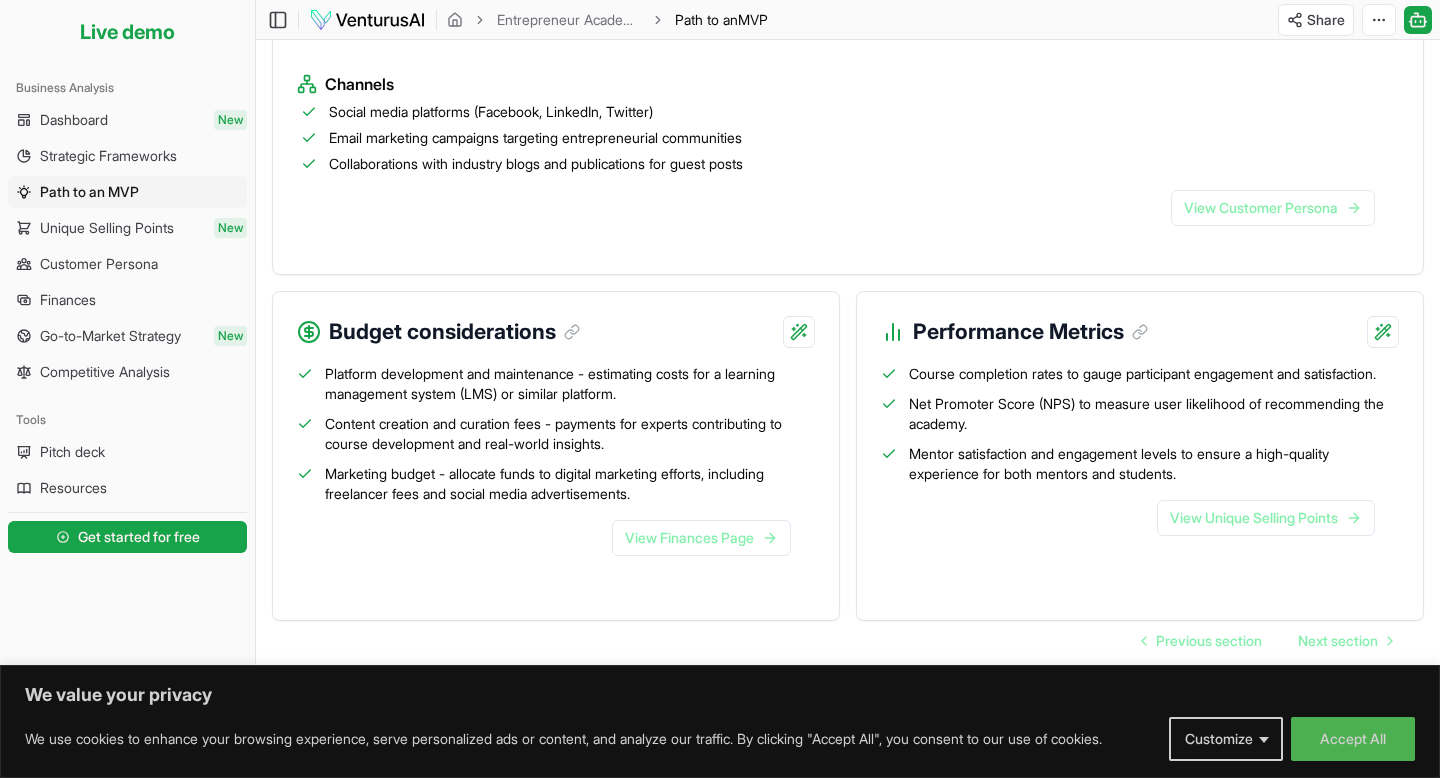 click on "Course completion rates to gauge participant engagement and satisfaction." at bounding box center (1142, 374) 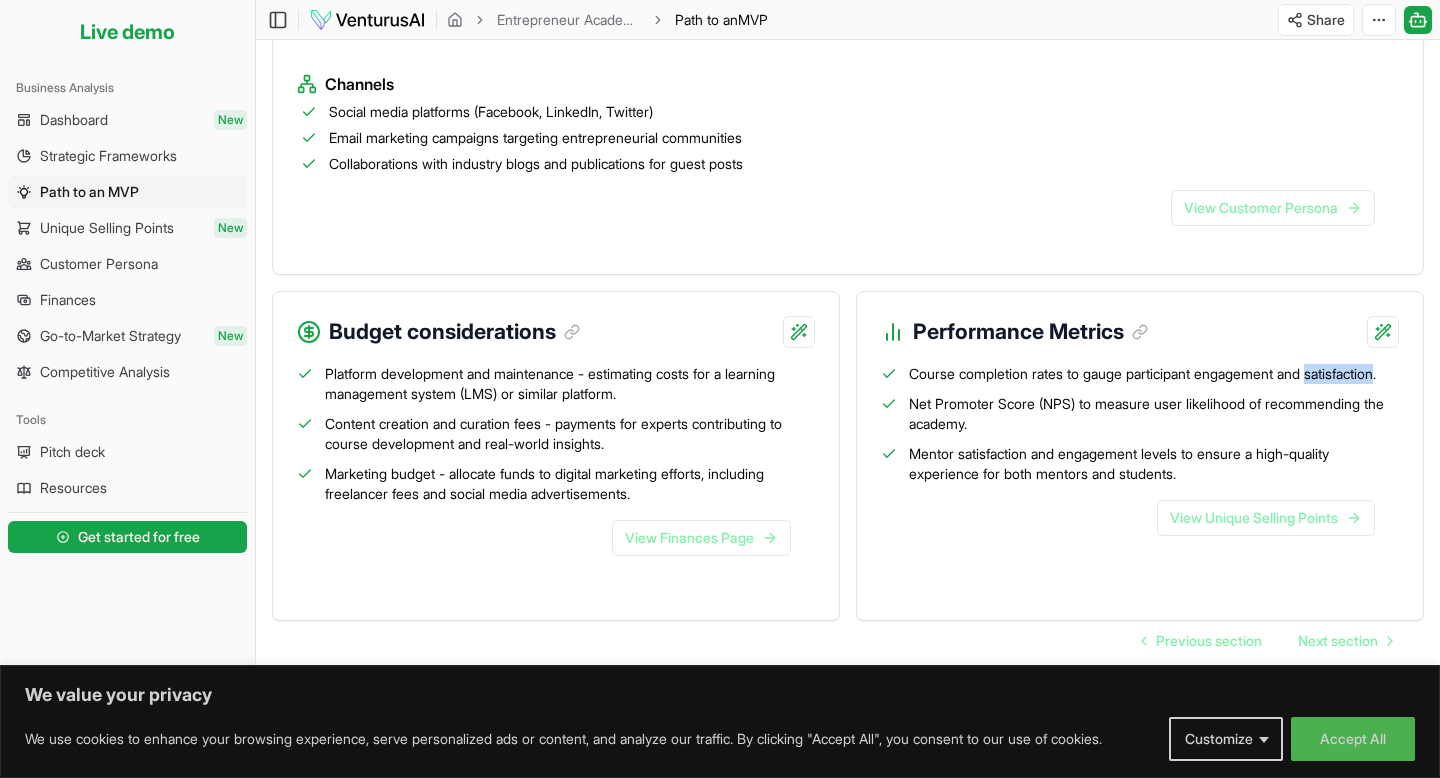 click on "Course completion rates to gauge participant engagement and satisfaction." at bounding box center [1142, 374] 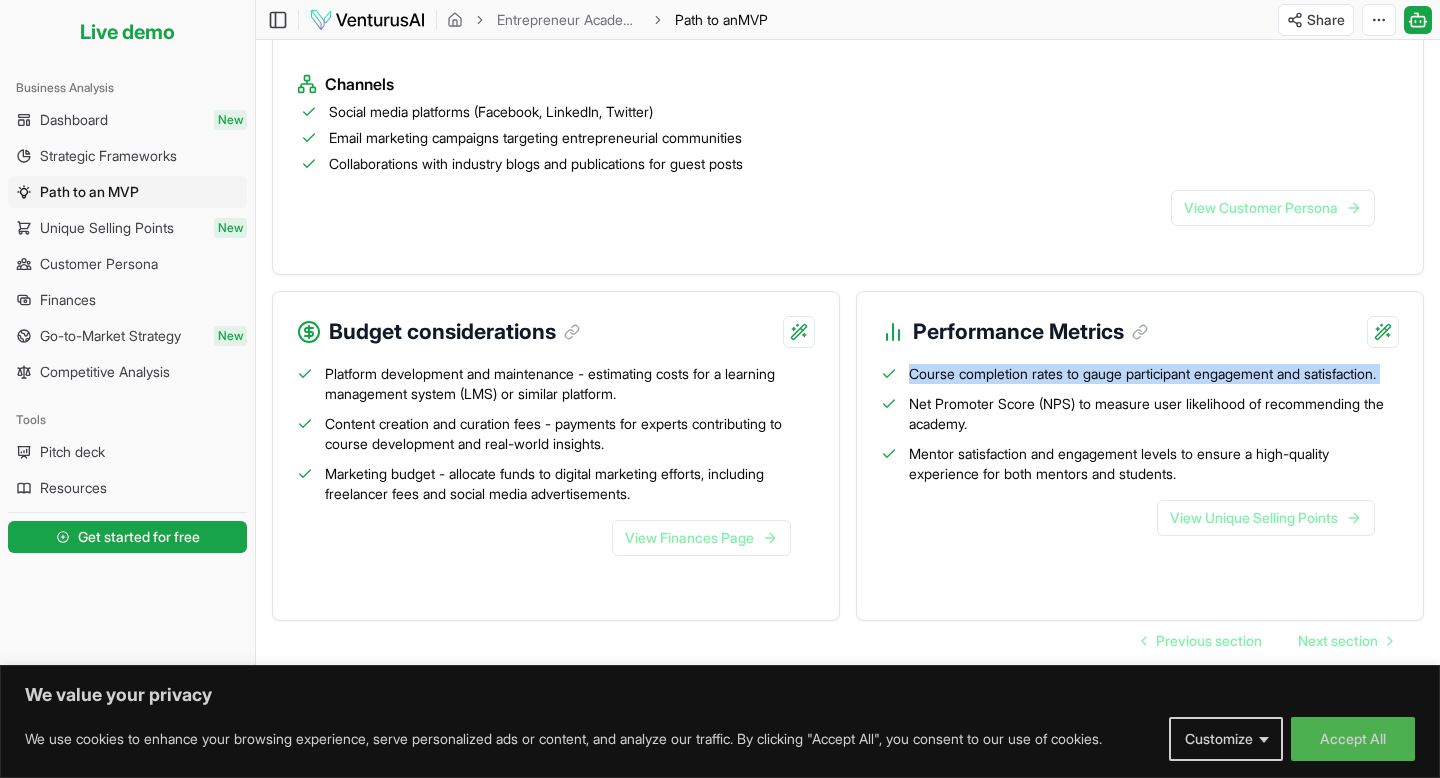 click on "Course completion rates to gauge participant engagement and satisfaction." at bounding box center [1142, 374] 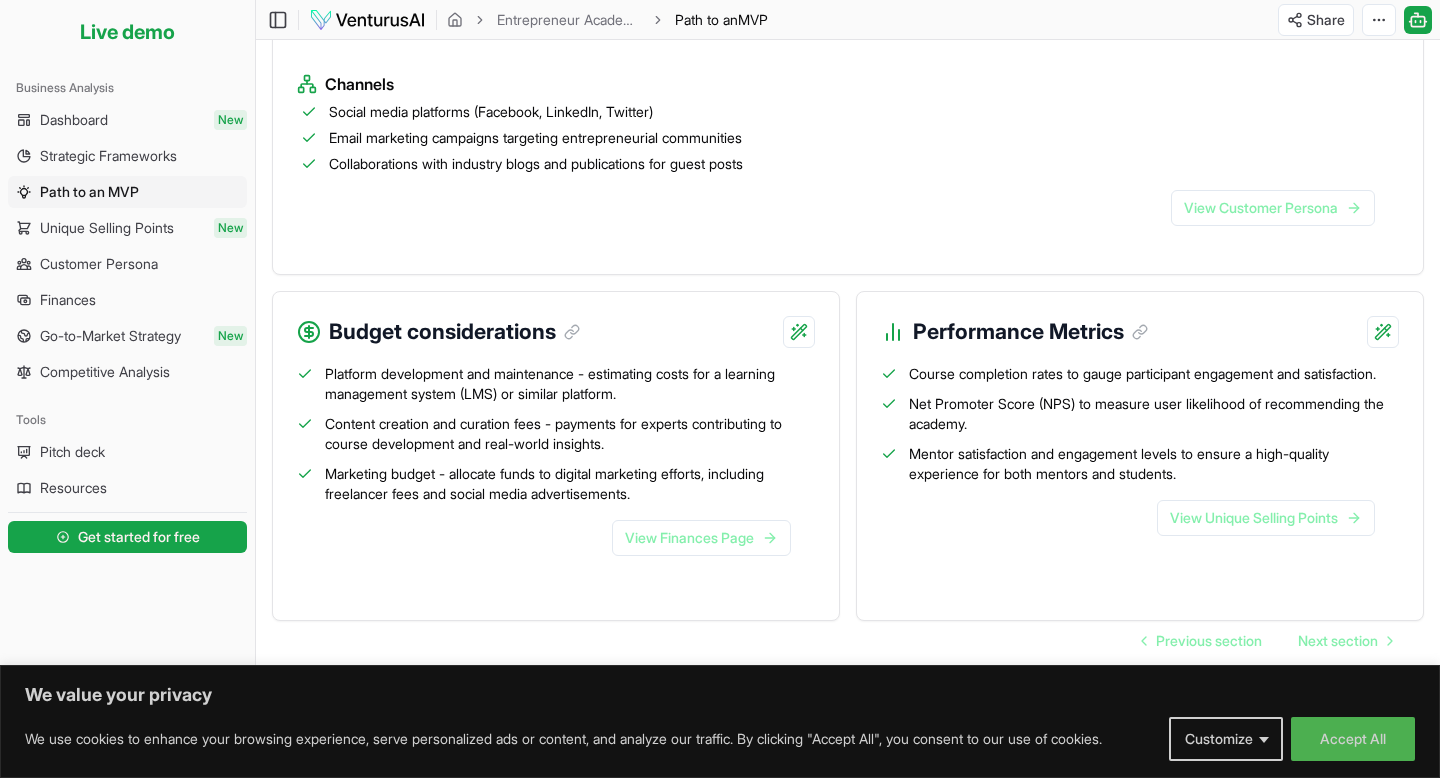 click on "Net Promoter Score (NPS) to measure user likelihood of recommending the academy." at bounding box center (1154, 414) 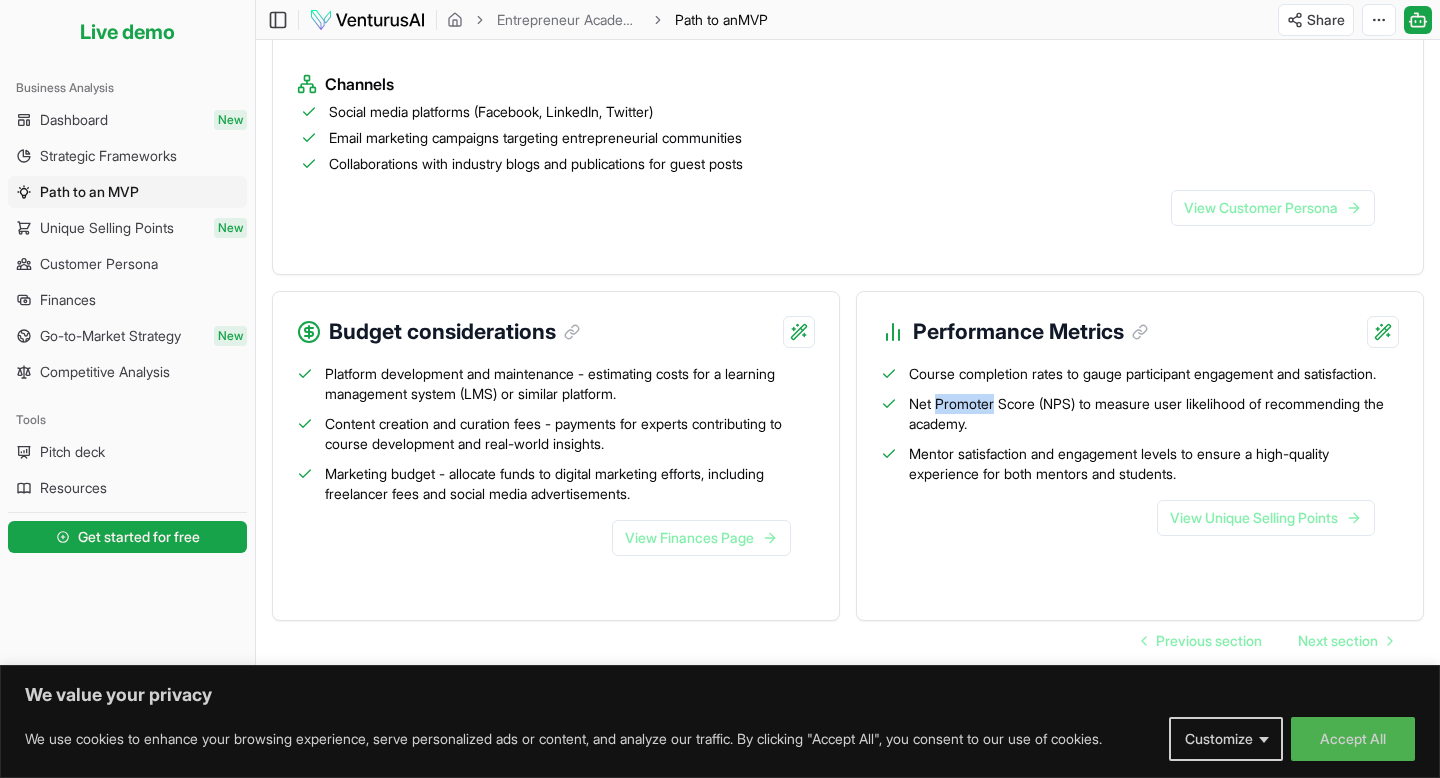 click on "Net Promoter Score (NPS) to measure user likelihood of recommending the academy." at bounding box center (1154, 414) 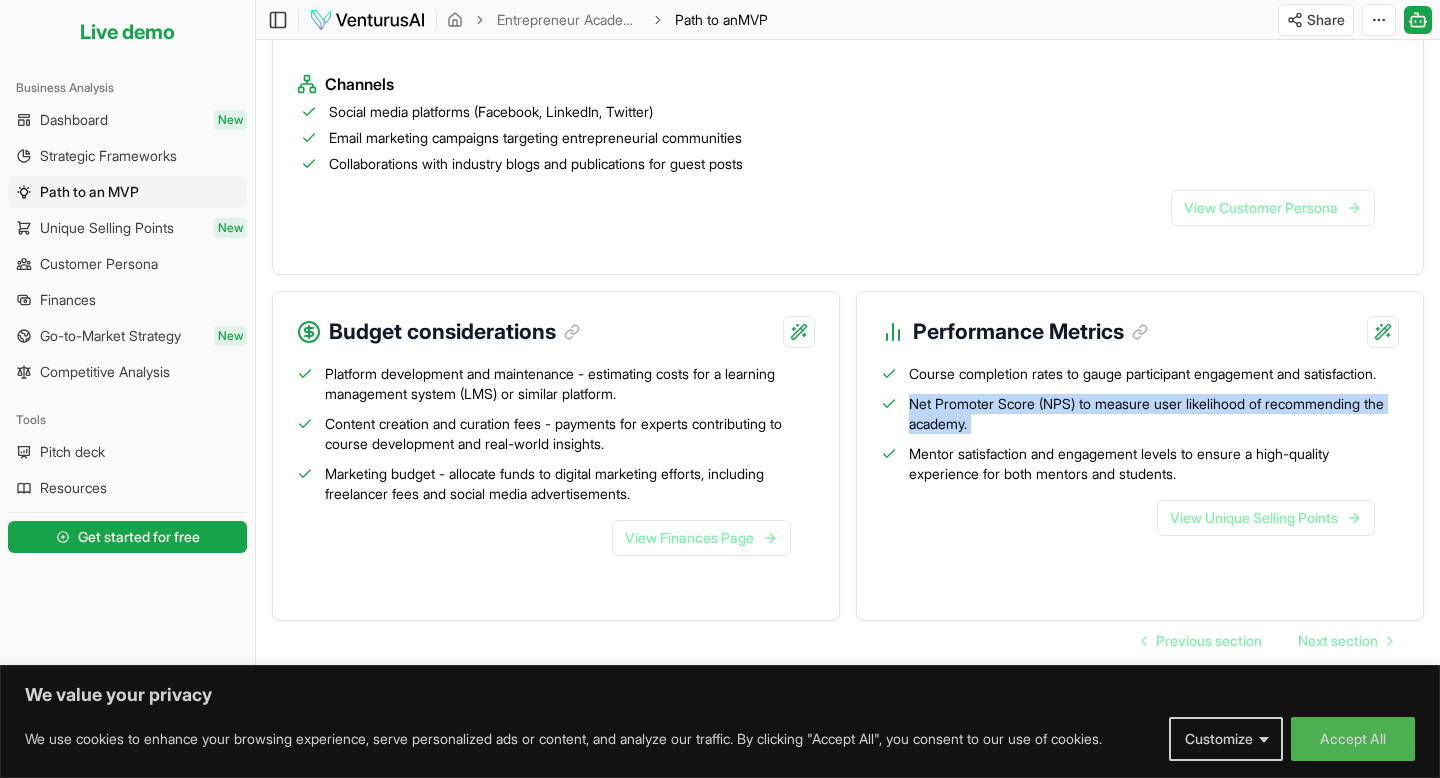 click on "Net Promoter Score (NPS) to measure user likelihood of recommending the academy." at bounding box center [1154, 414] 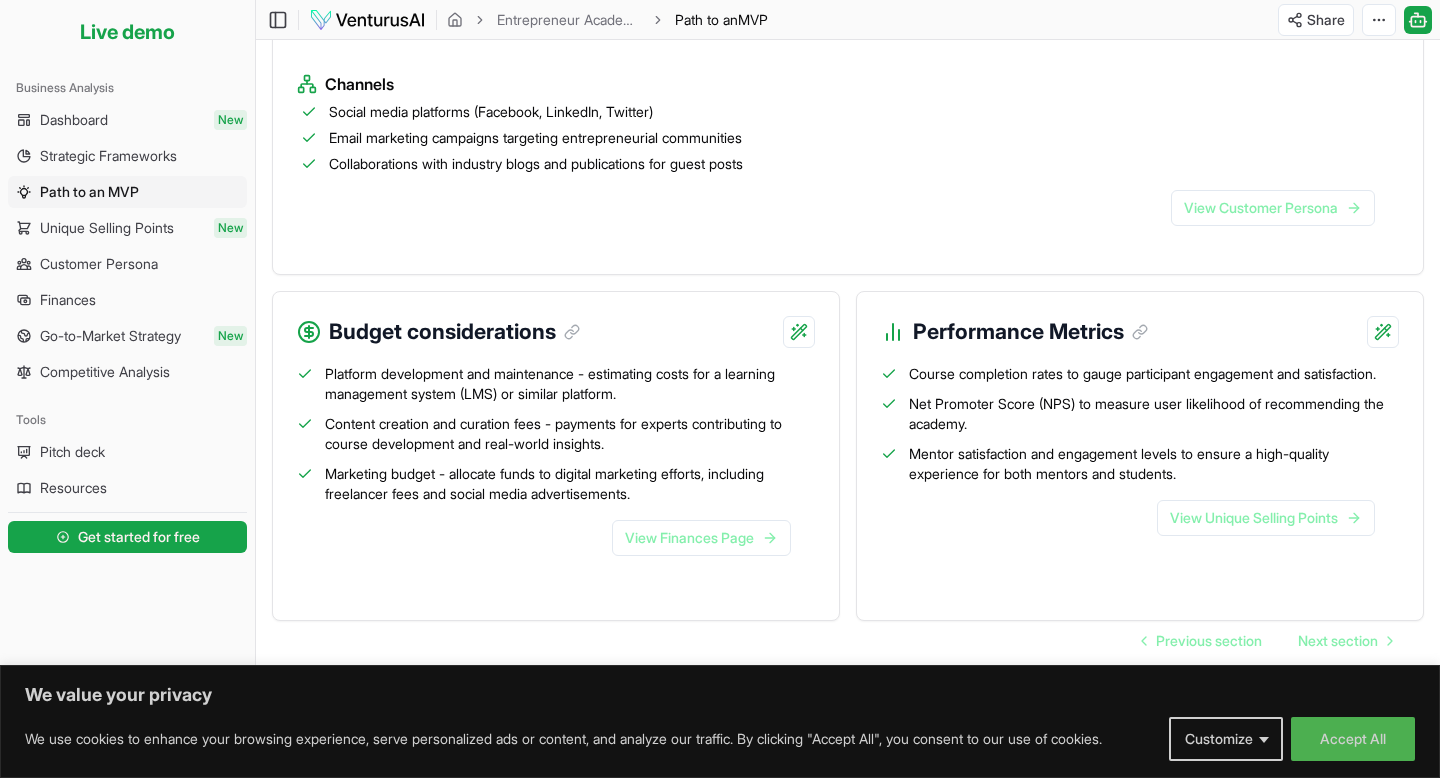 click on "Mentor satisfaction and engagement levels to ensure a high-quality experience for both mentors and students." at bounding box center (1154, 464) 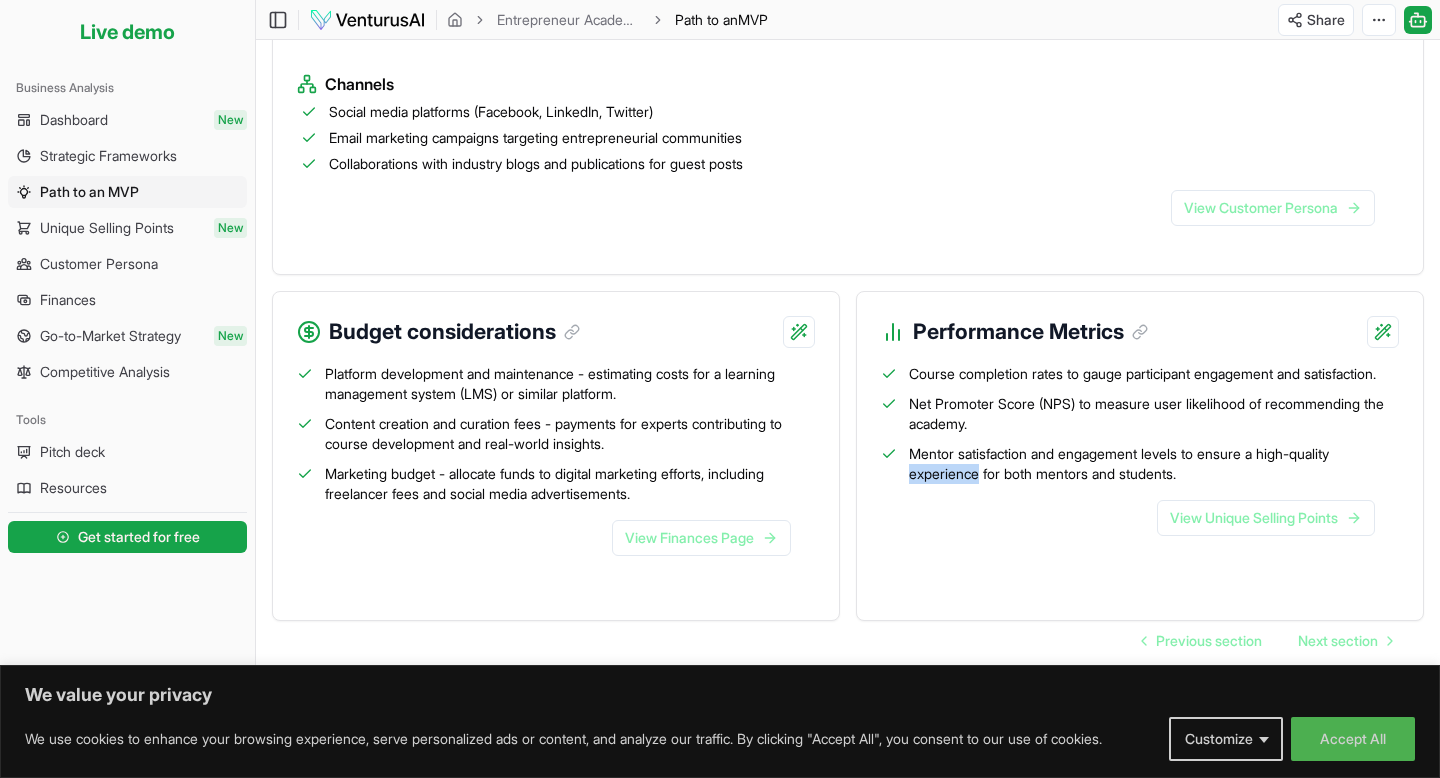 click on "Mentor satisfaction and engagement levels to ensure a high-quality experience for both mentors and students." at bounding box center [1154, 464] 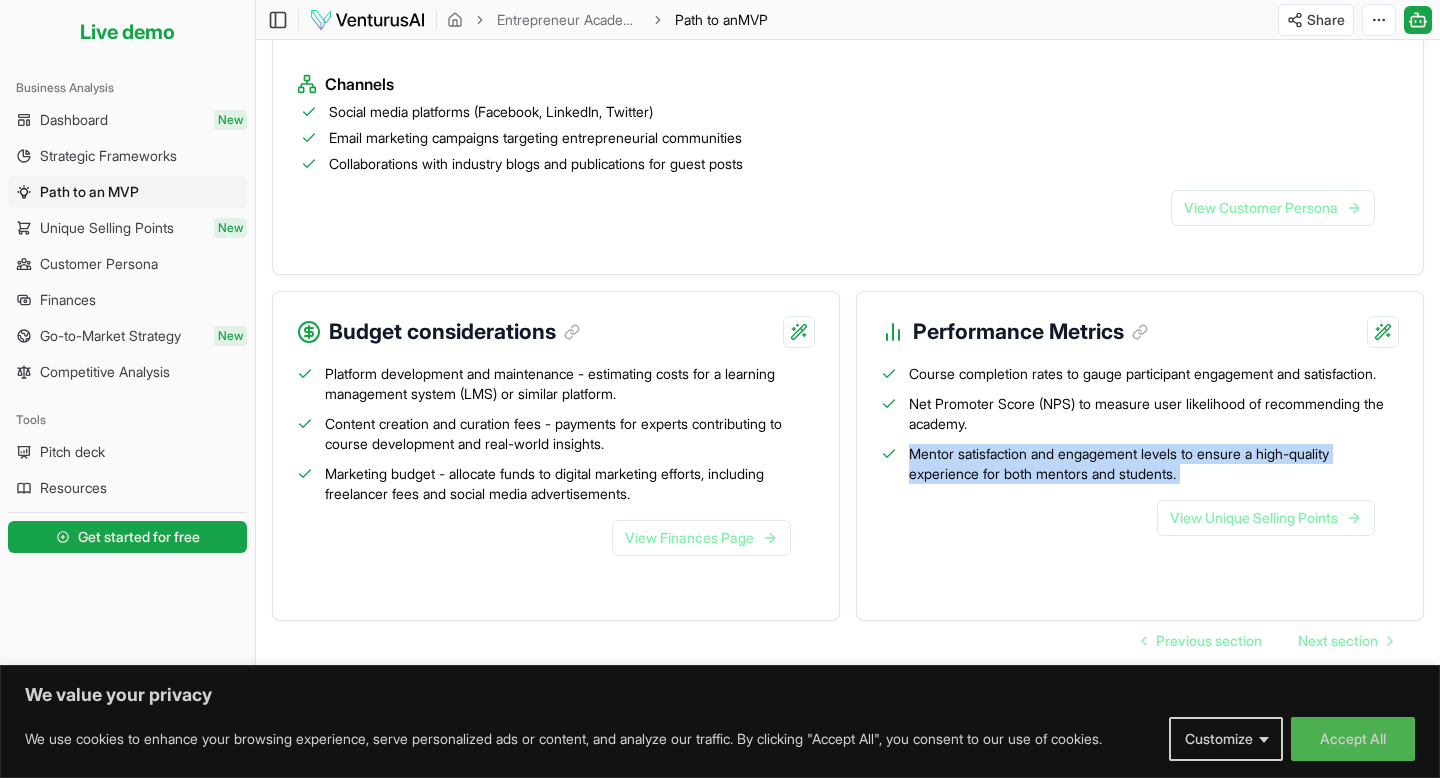 click on "Mentor satisfaction and engagement levels to ensure a high-quality experience for both mentors and students." at bounding box center (1154, 464) 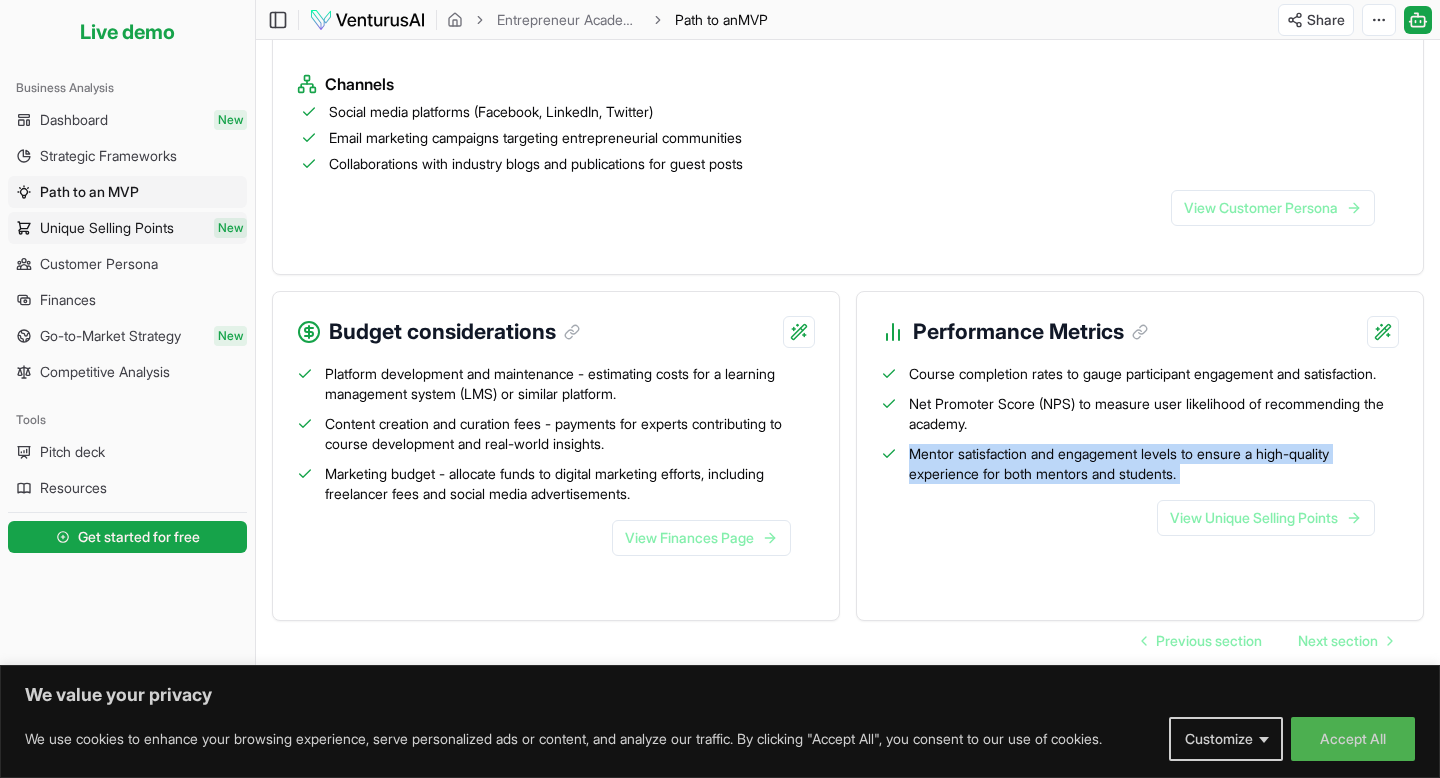 click on "Unique Selling Points" at bounding box center (107, 228) 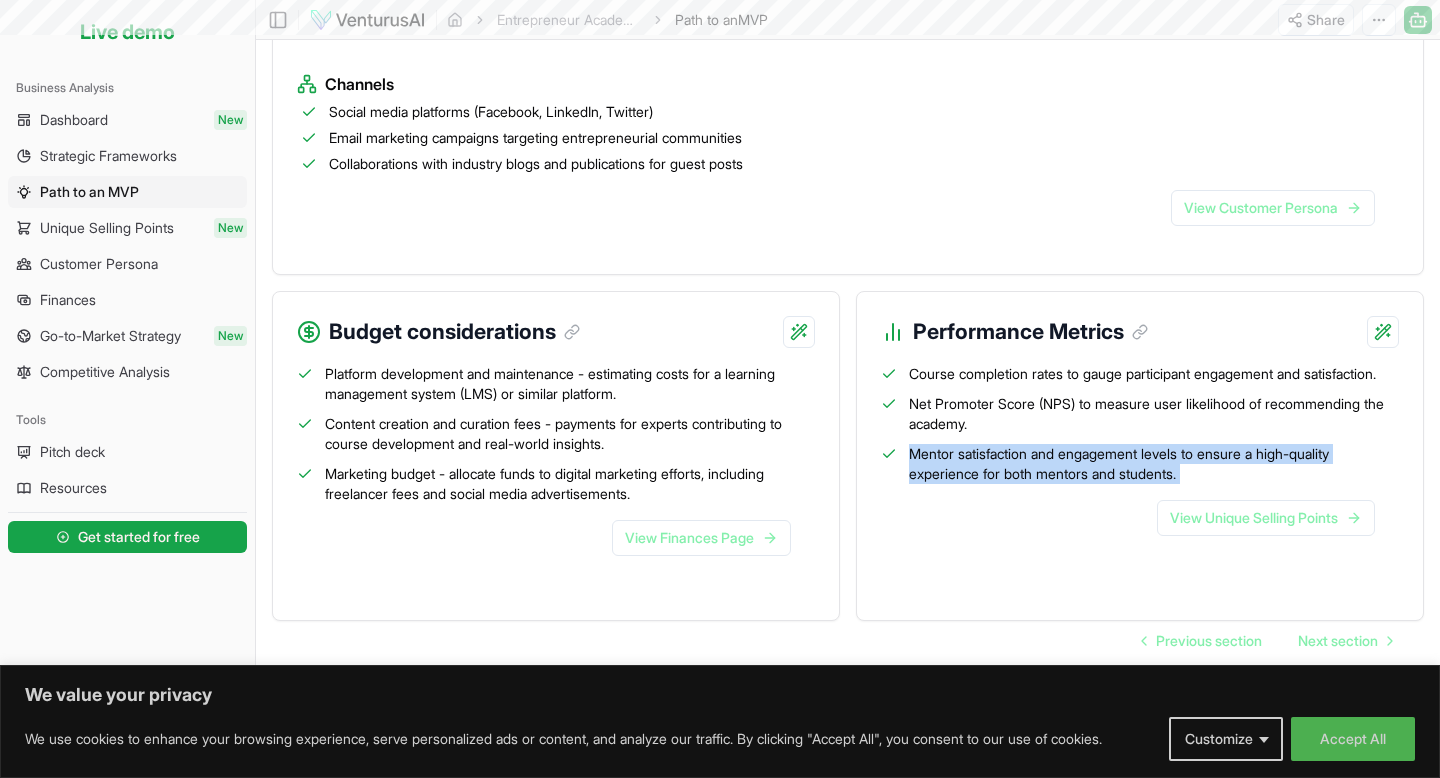 scroll, scrollTop: 0, scrollLeft: 0, axis: both 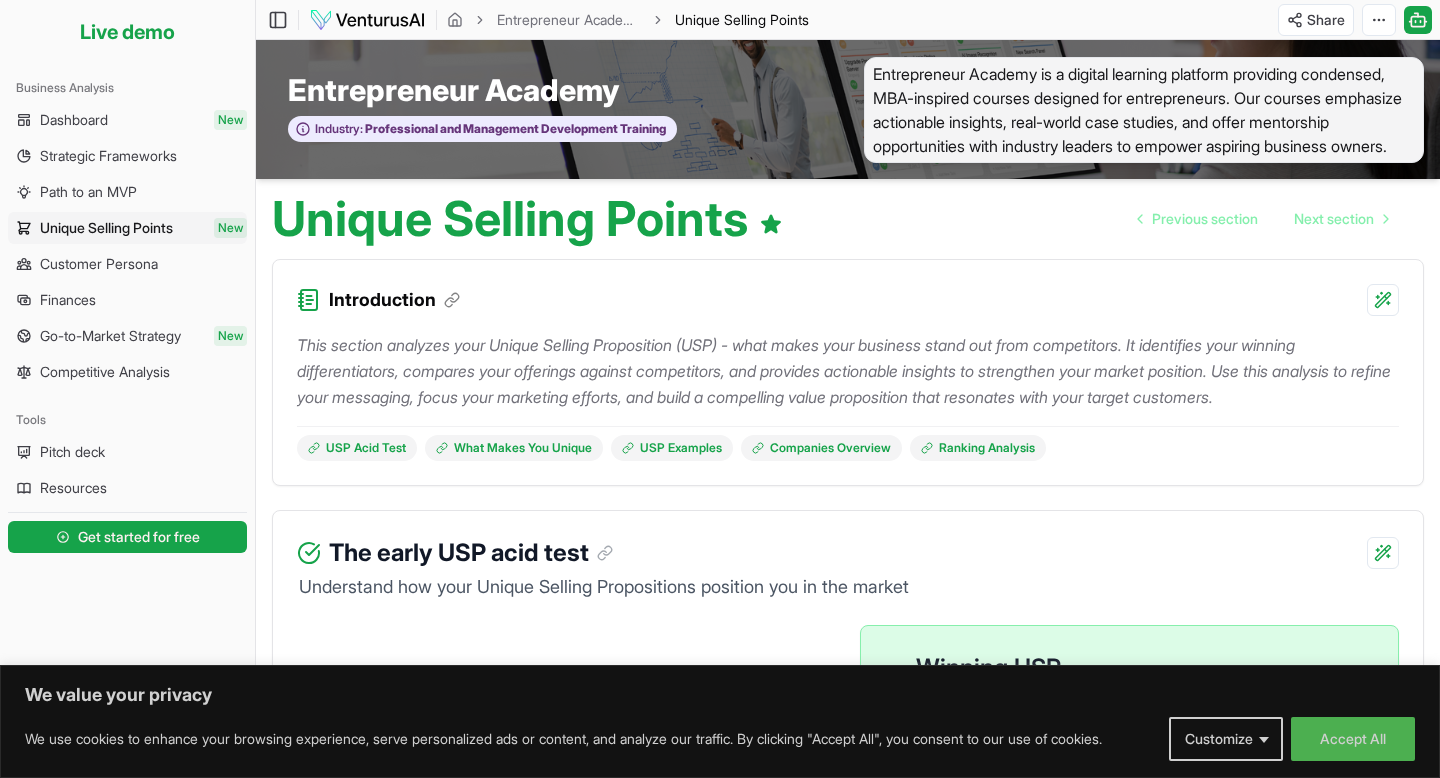 click on "This section analyzes your Unique Selling Proposition (USP) - what makes your business stand out from competitors. It identifies your winning differentiators, compares your offerings against competitors, and provides actionable insights to strengthen your market position. Use this analysis to refine your messaging, focus your marketing efforts, and build a compelling value proposition that resonates with your target customers." at bounding box center [848, 371] 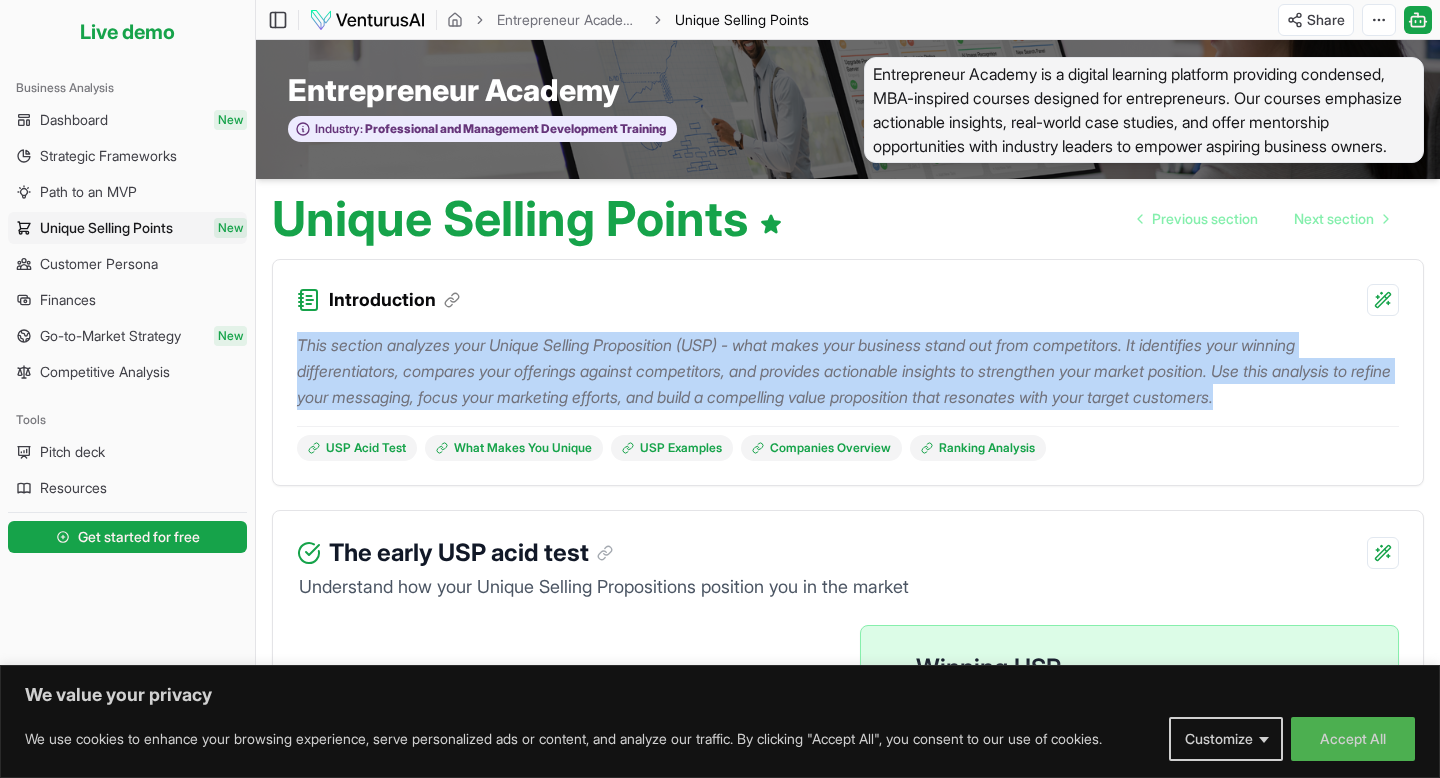 click on "This section analyzes your Unique Selling Proposition (USP) - what makes your business stand out from competitors. It identifies your winning differentiators, compares your offerings against competitors, and provides actionable insights to strengthen your market position. Use this analysis to refine your messaging, focus your marketing efforts, and build a compelling value proposition that resonates with your target customers." at bounding box center [848, 371] 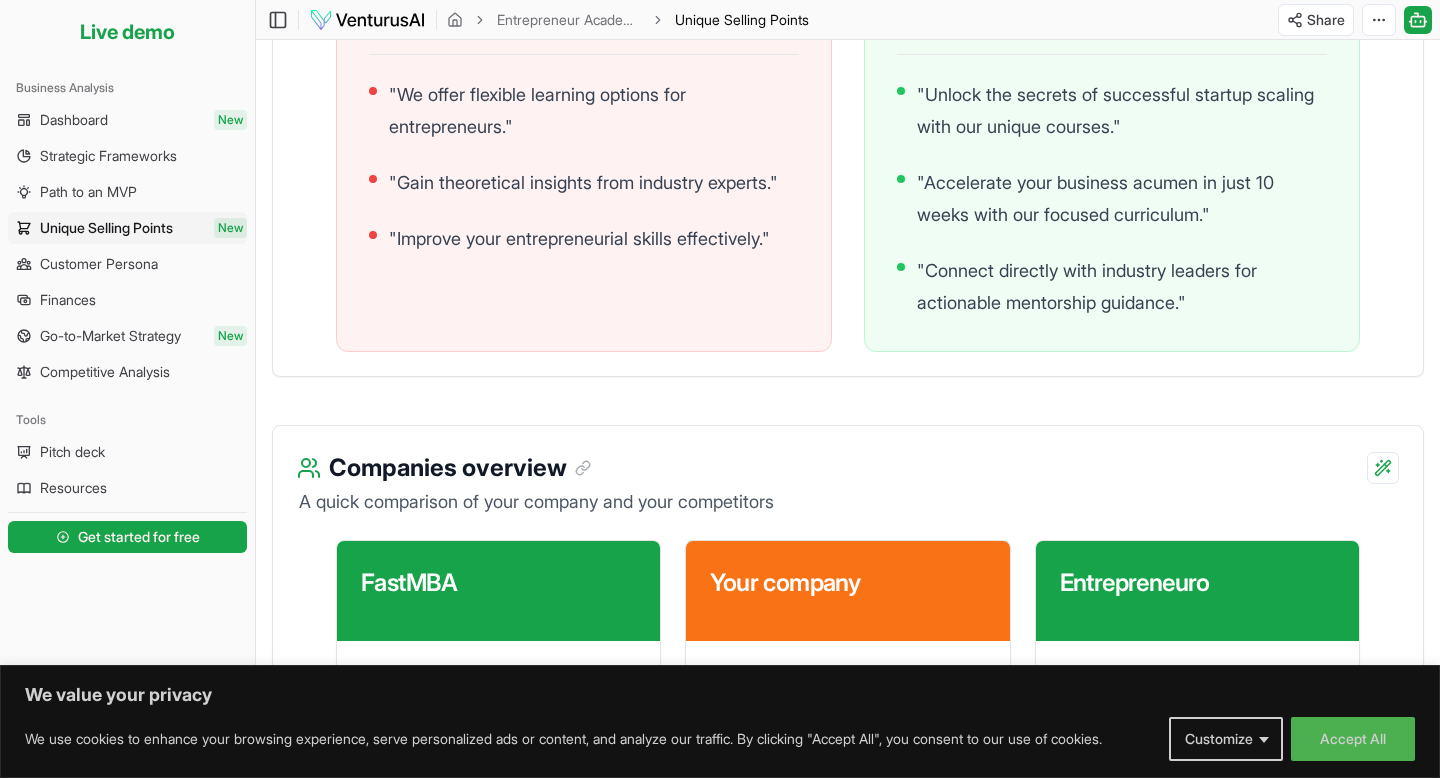 scroll, scrollTop: 2172, scrollLeft: 0, axis: vertical 